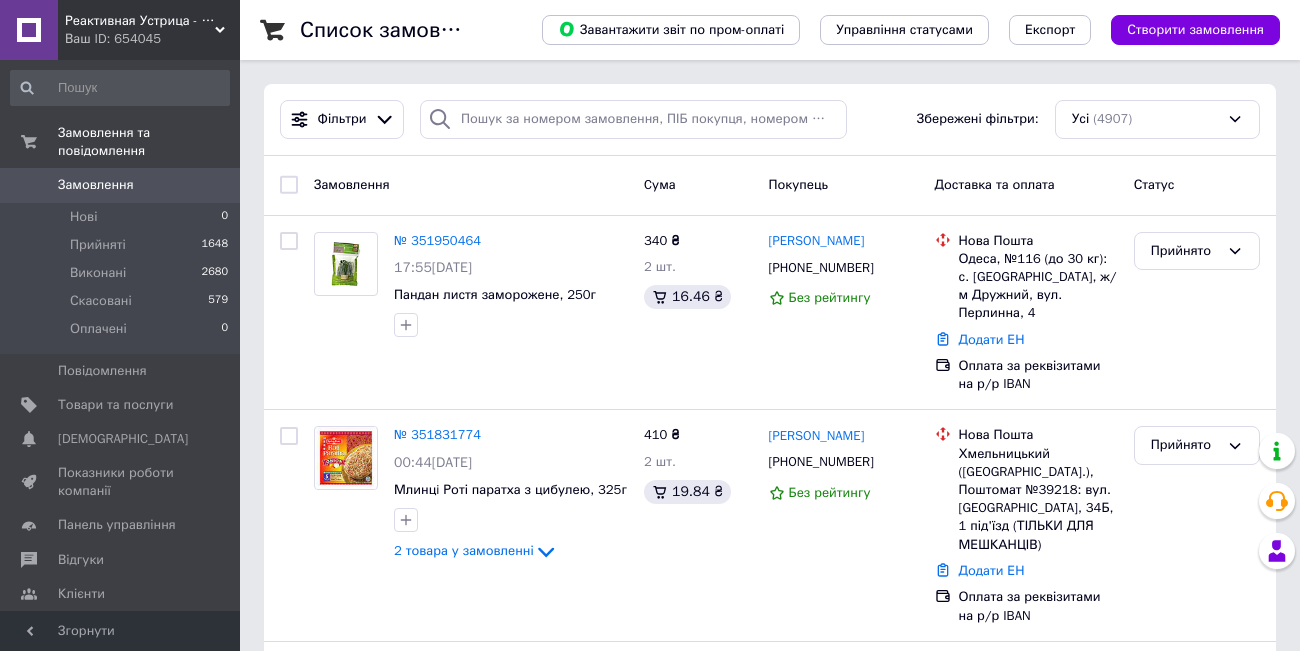 scroll, scrollTop: 0, scrollLeft: 0, axis: both 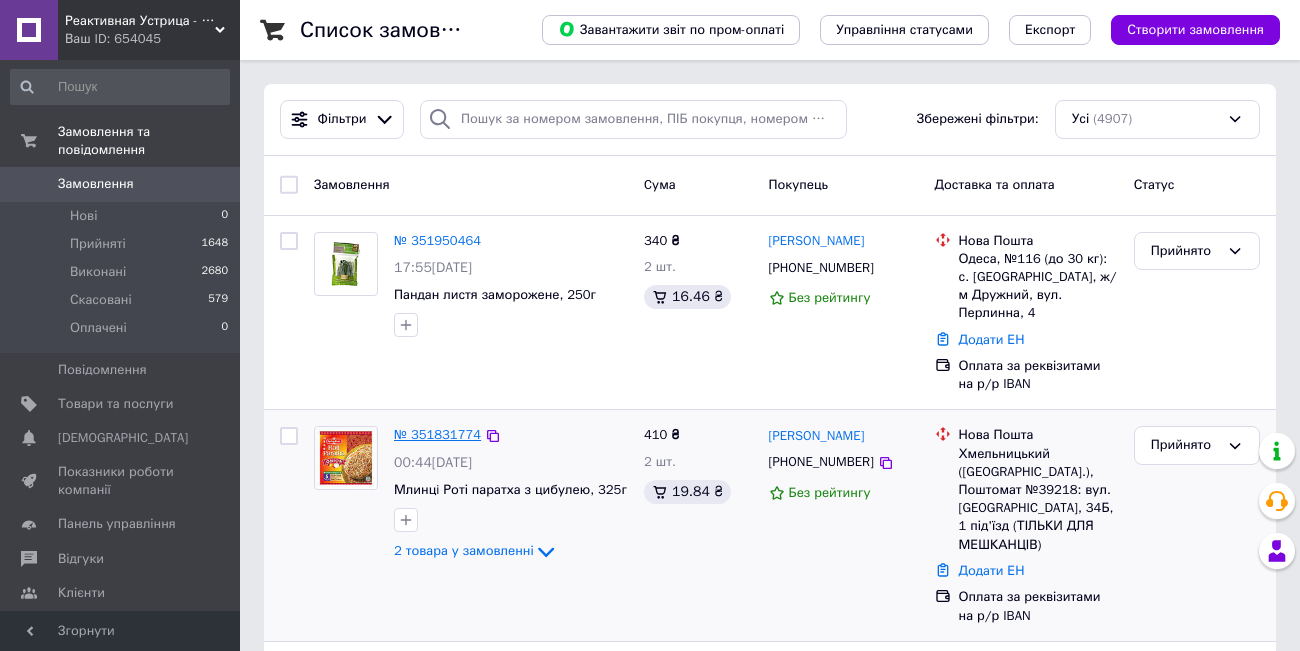 click on "№ 351831774" at bounding box center (437, 434) 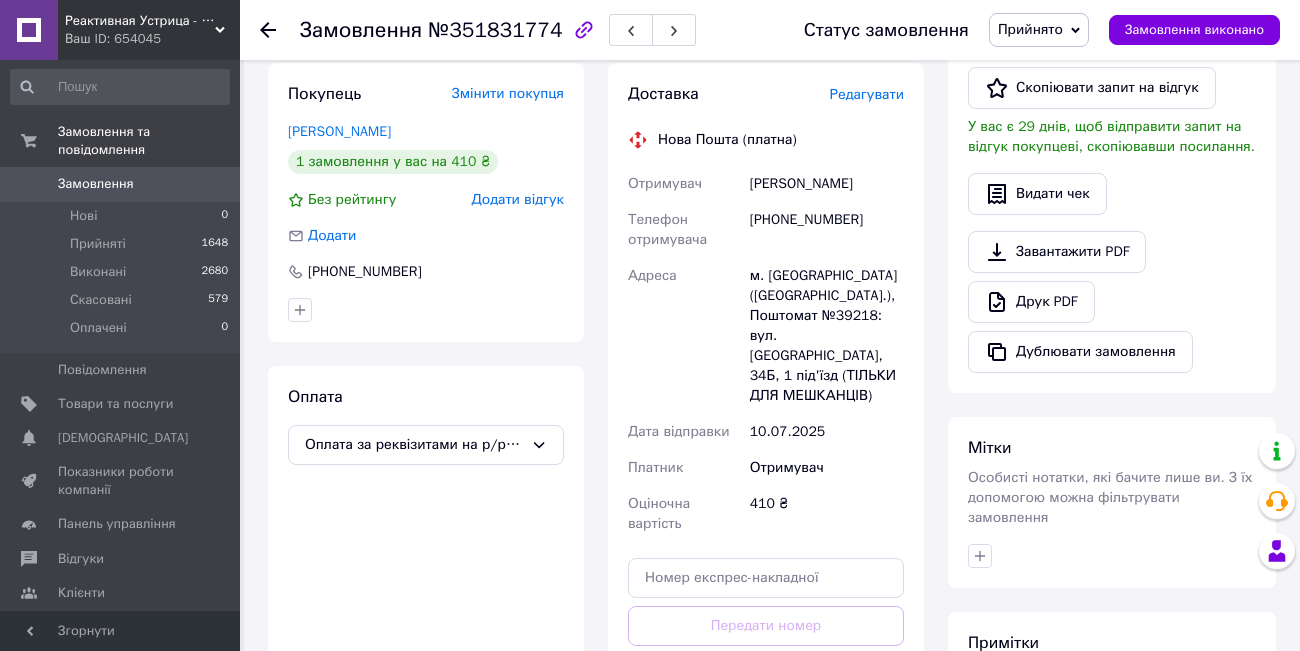 scroll, scrollTop: 0, scrollLeft: 0, axis: both 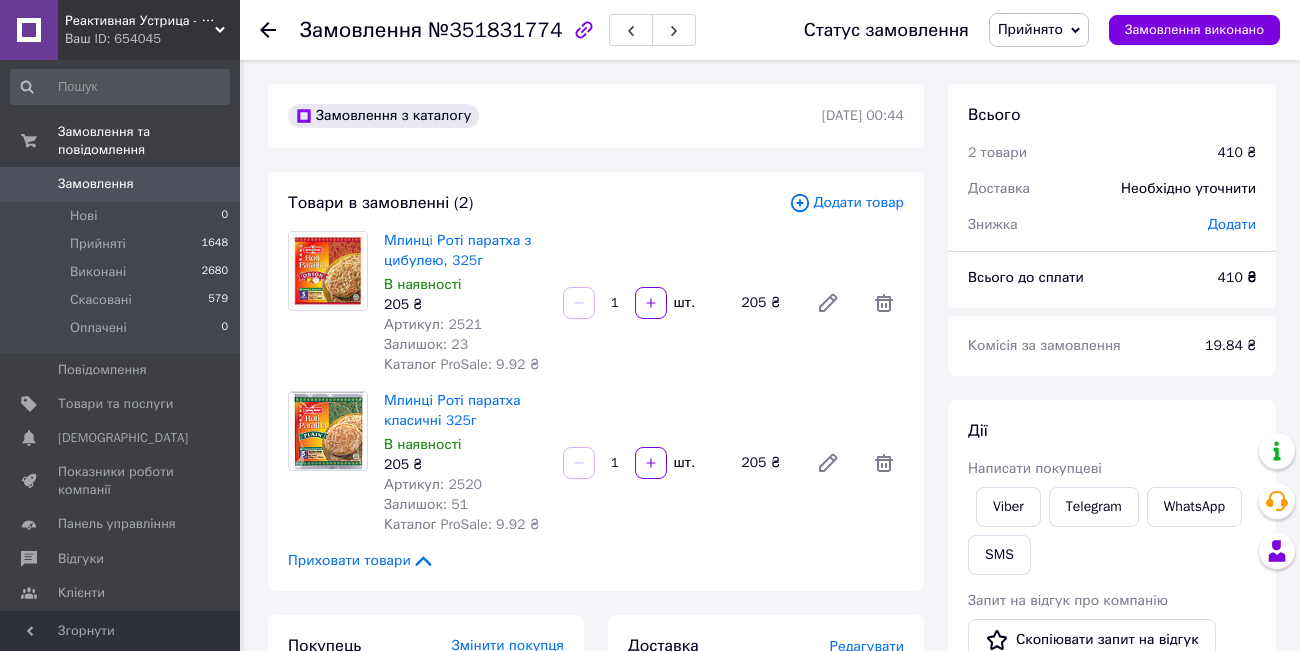 click 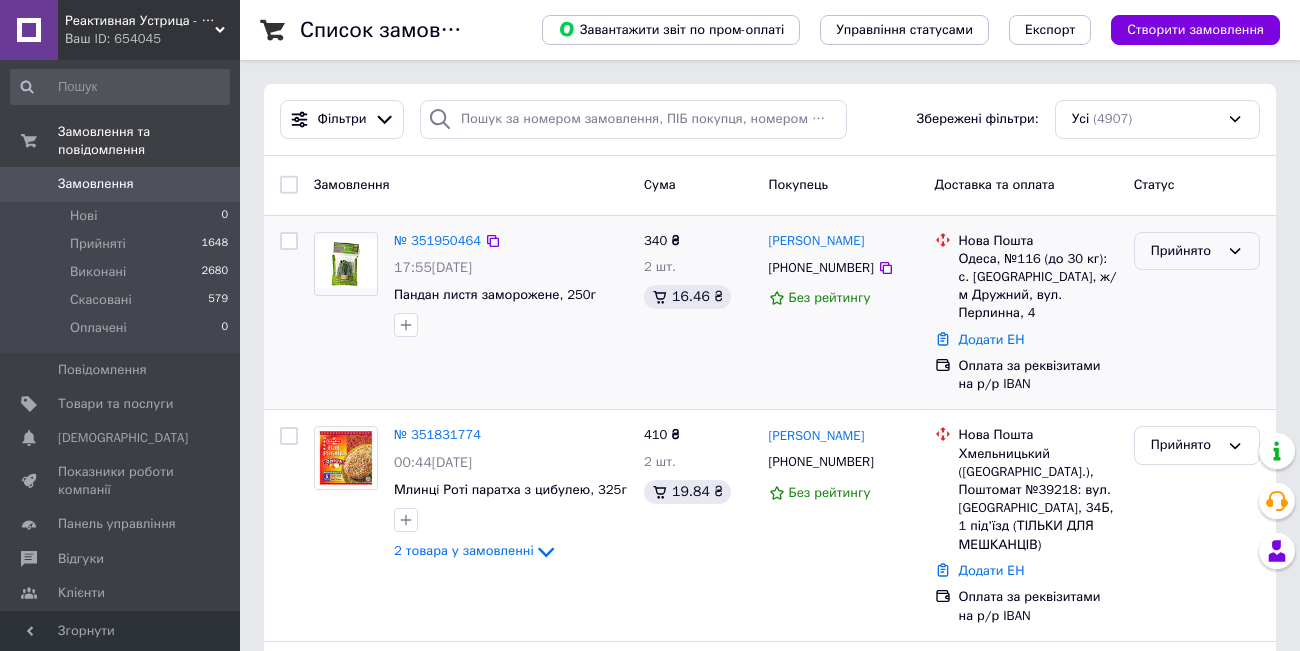 click 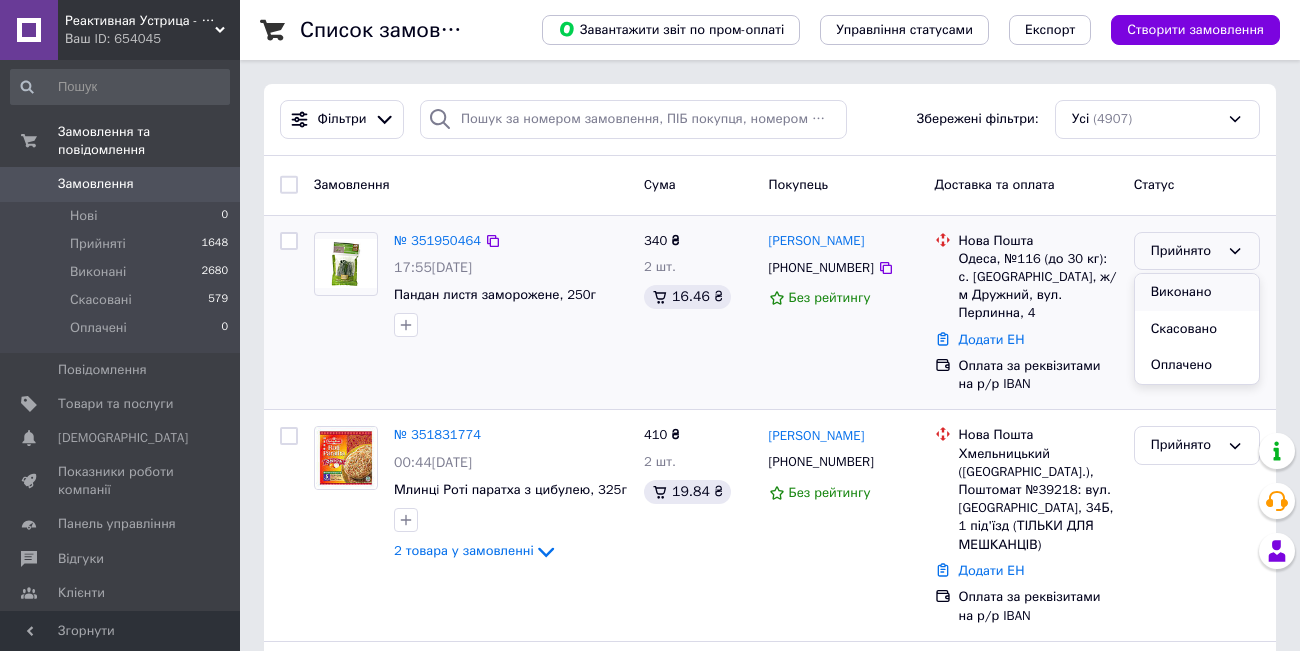 click on "Виконано" at bounding box center (1197, 292) 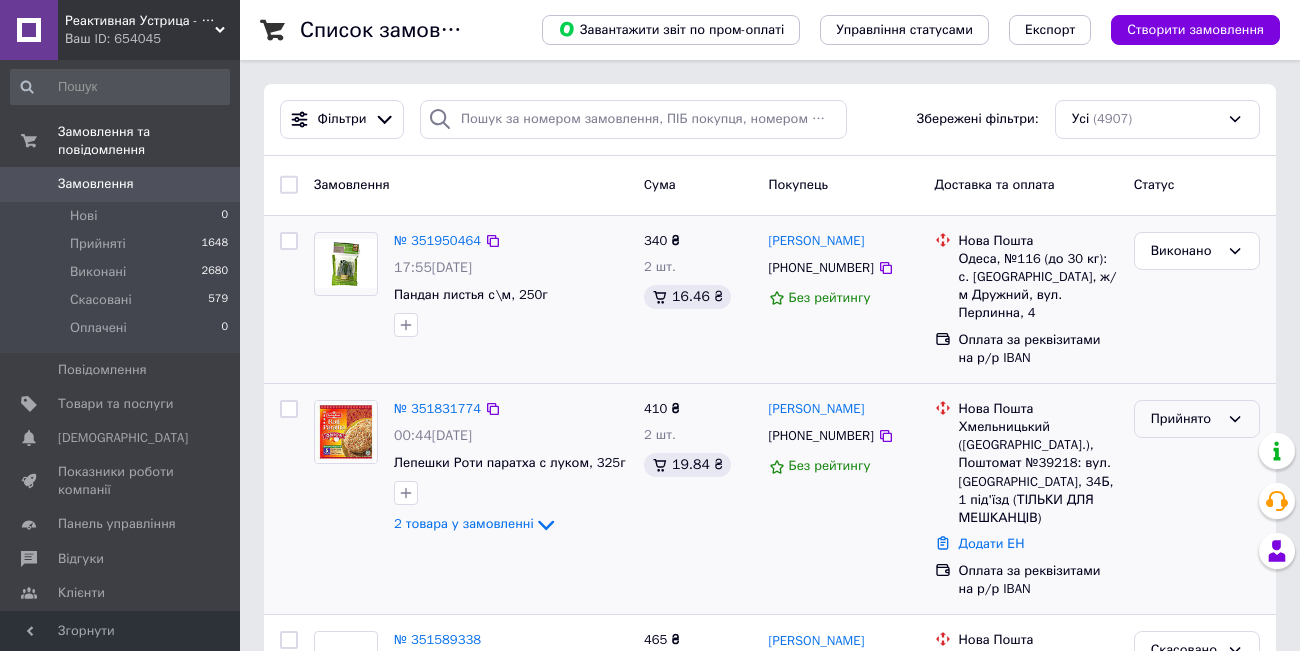 click on "Прийнято" at bounding box center (1197, 419) 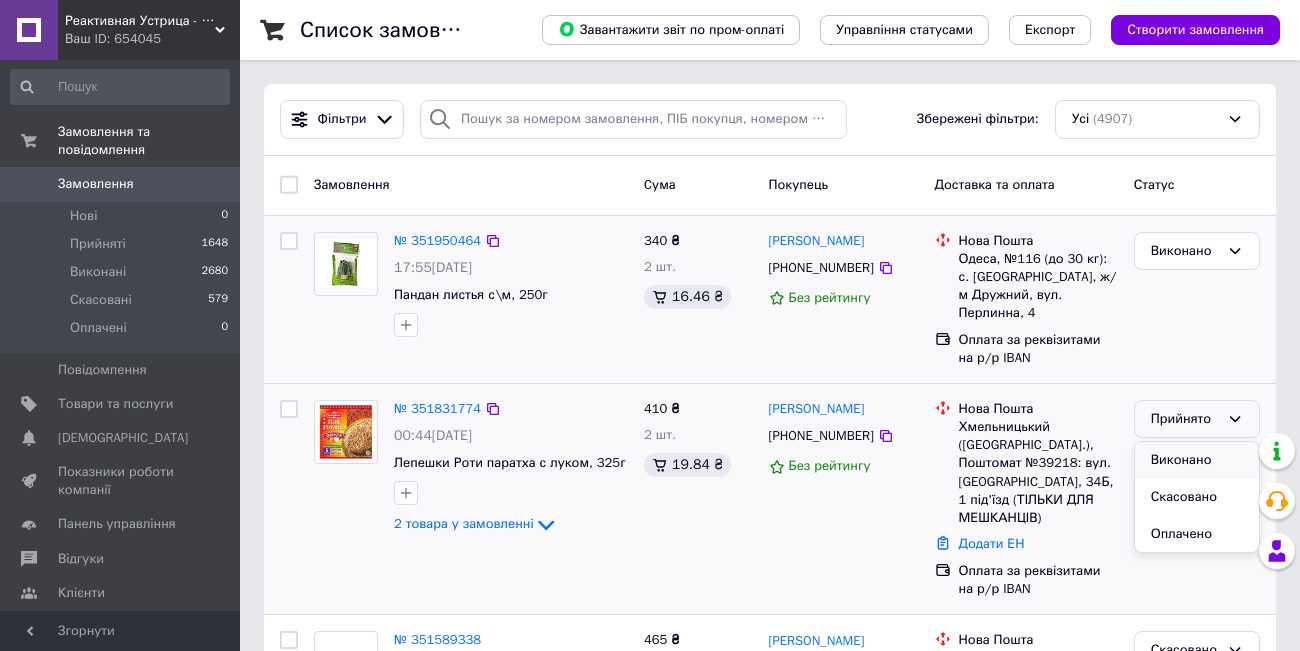 click on "Виконано" at bounding box center (1197, 460) 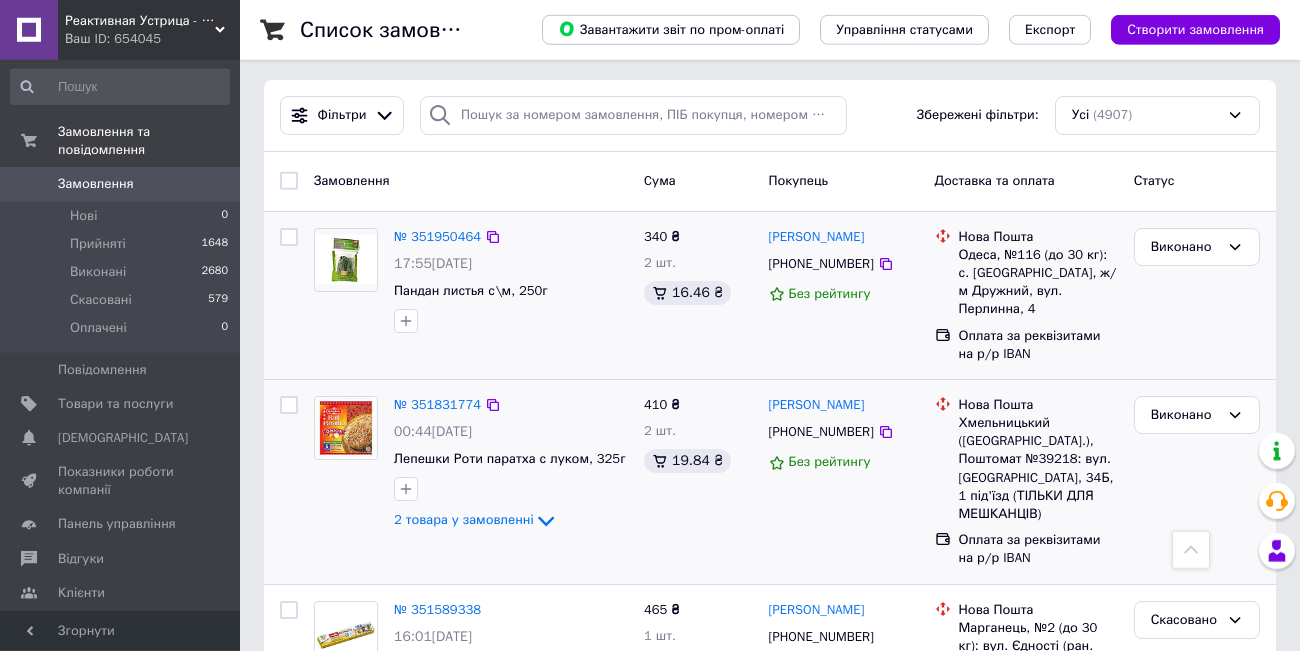 scroll, scrollTop: 0, scrollLeft: 0, axis: both 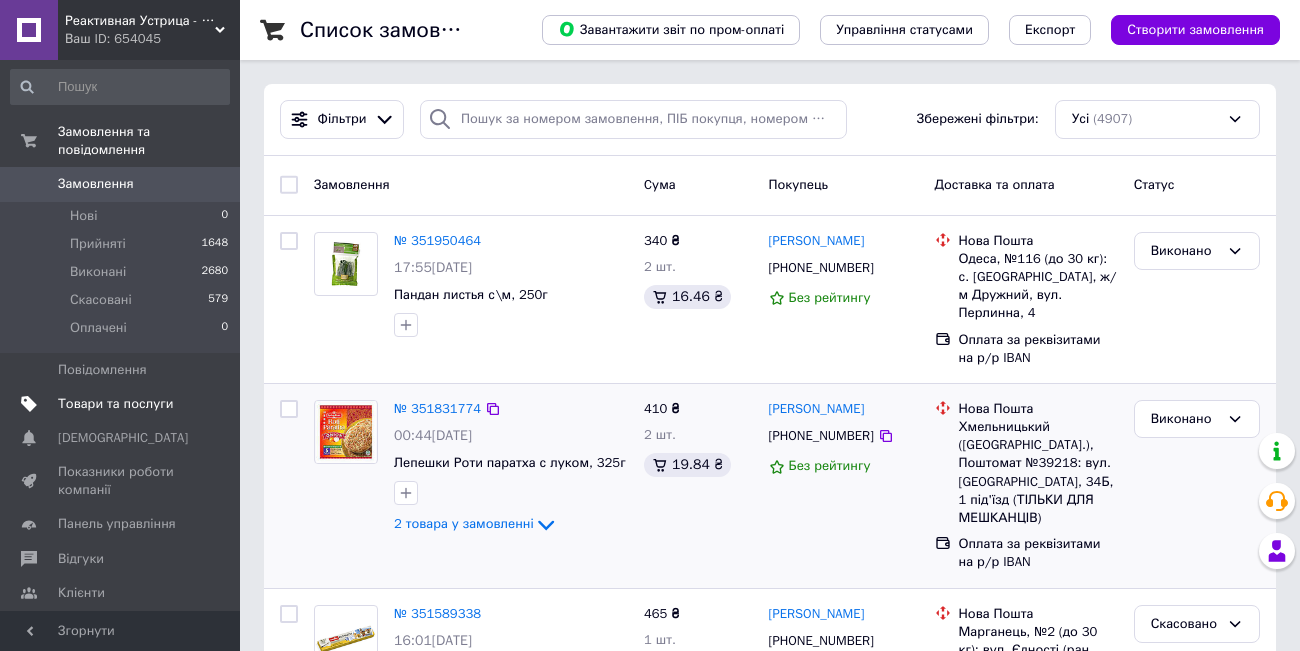 click on "Товари та послуги" at bounding box center [115, 404] 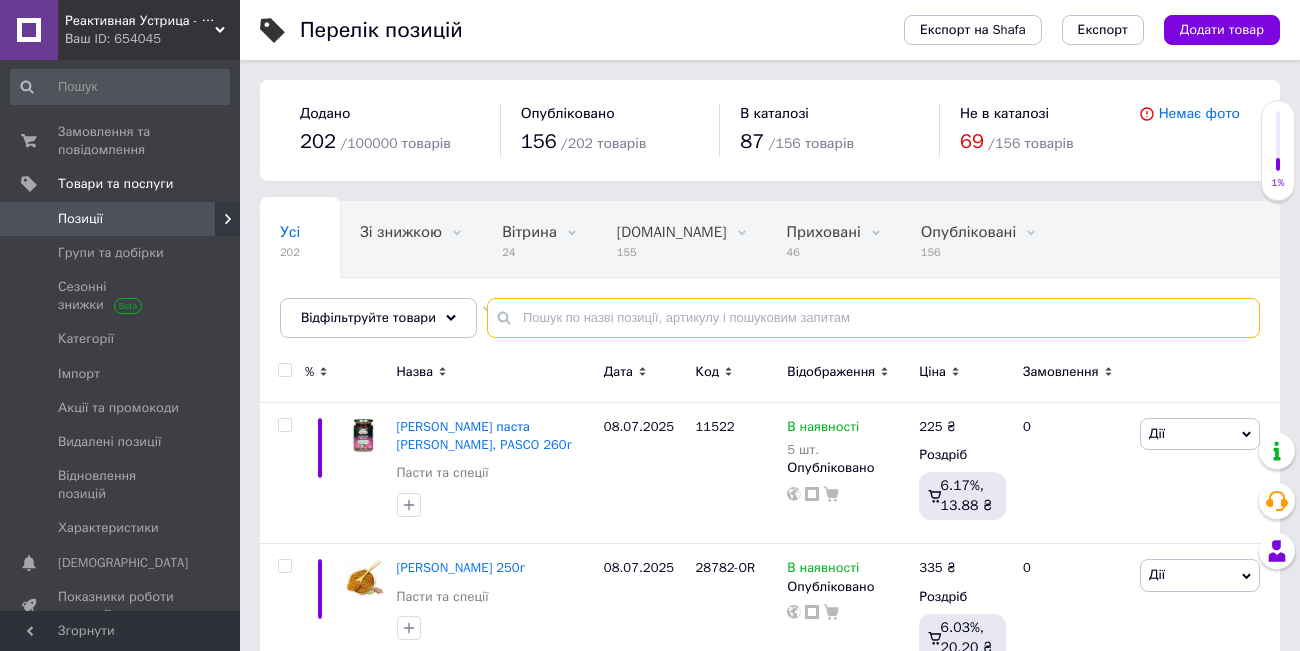 click at bounding box center [873, 318] 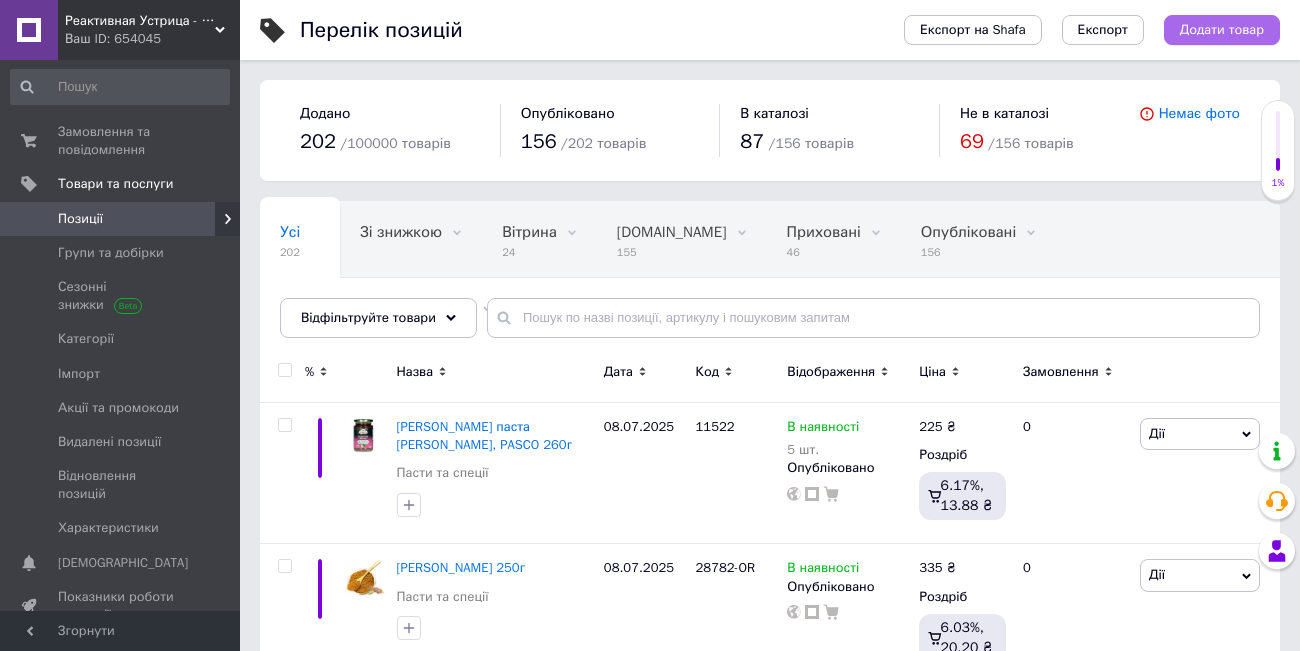 click on "Додати товар" at bounding box center [1222, 30] 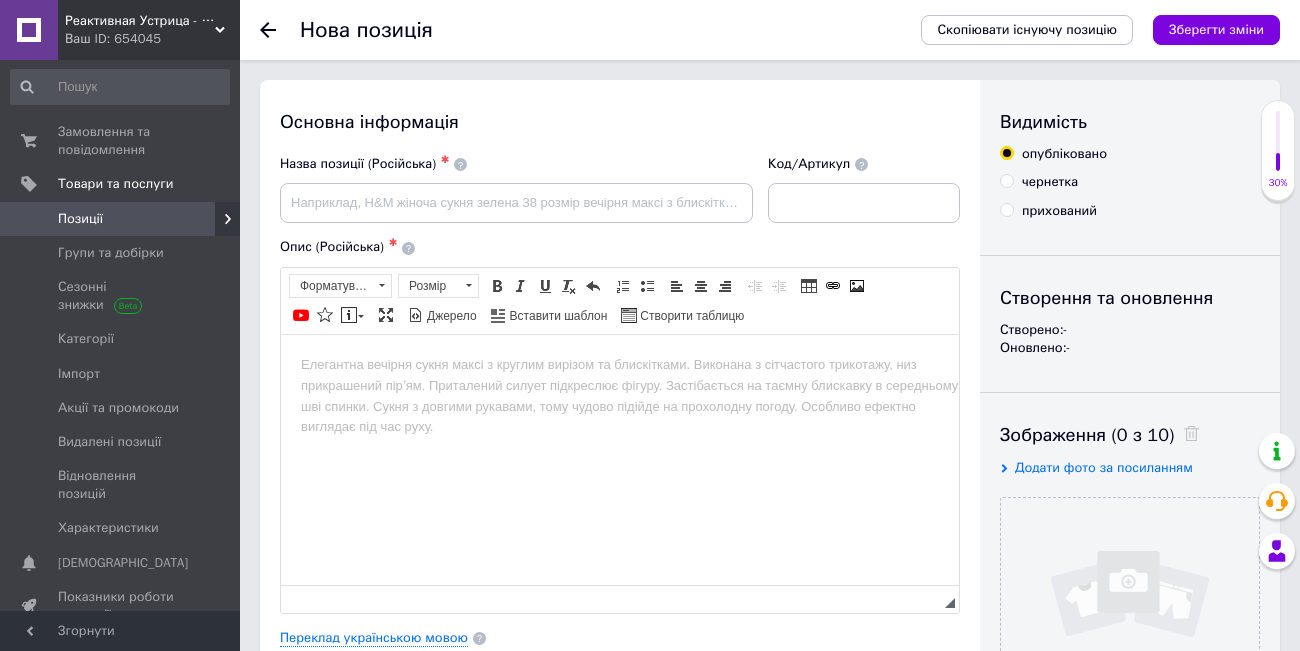 scroll, scrollTop: 0, scrollLeft: 0, axis: both 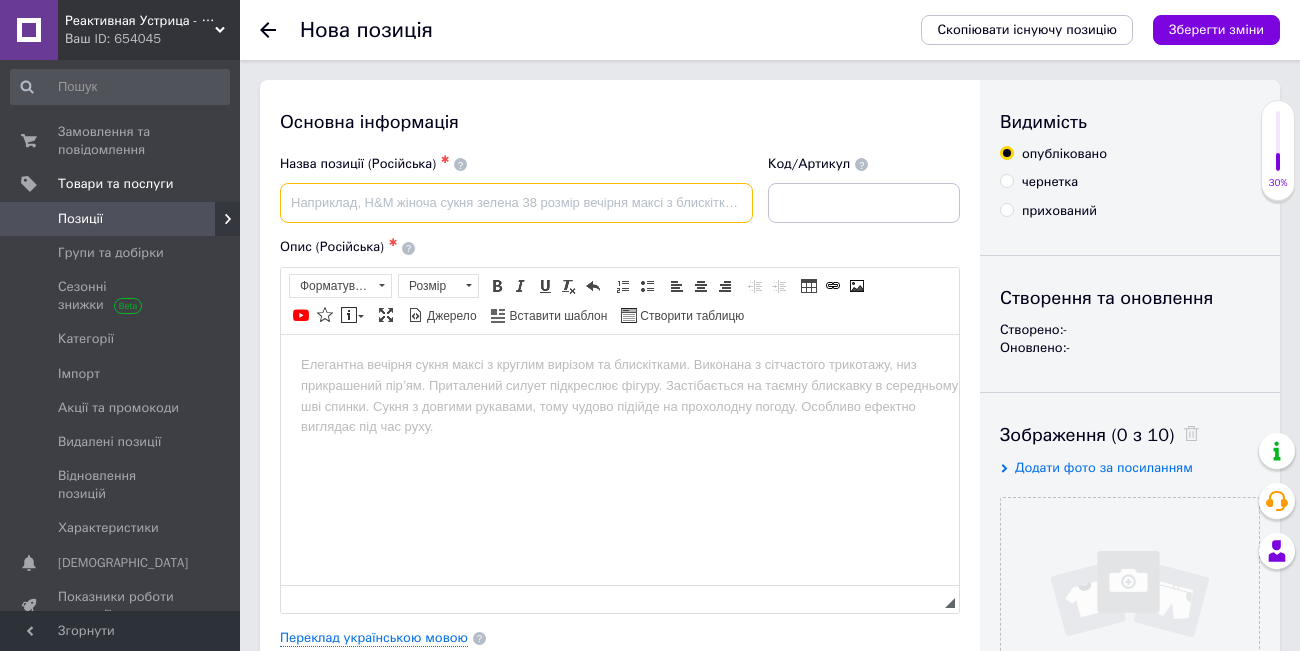 click at bounding box center (516, 203) 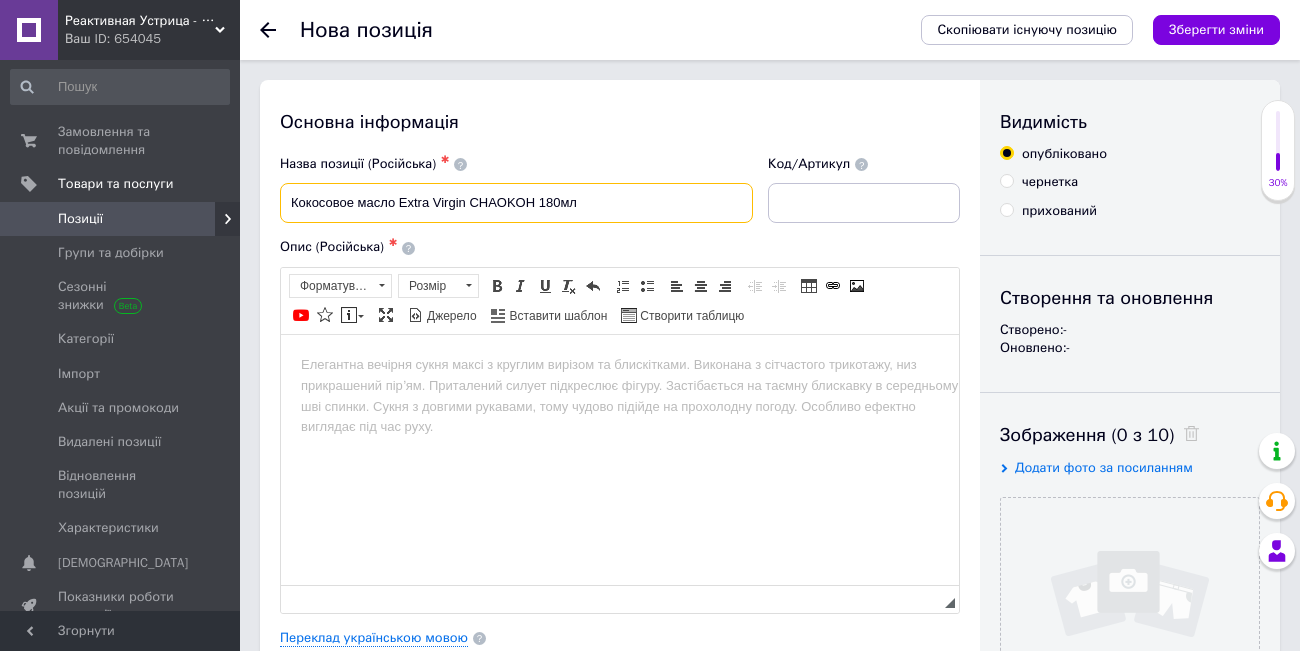 type on "Кокосовое масло Extra Virgin CHAOKOH 180мл" 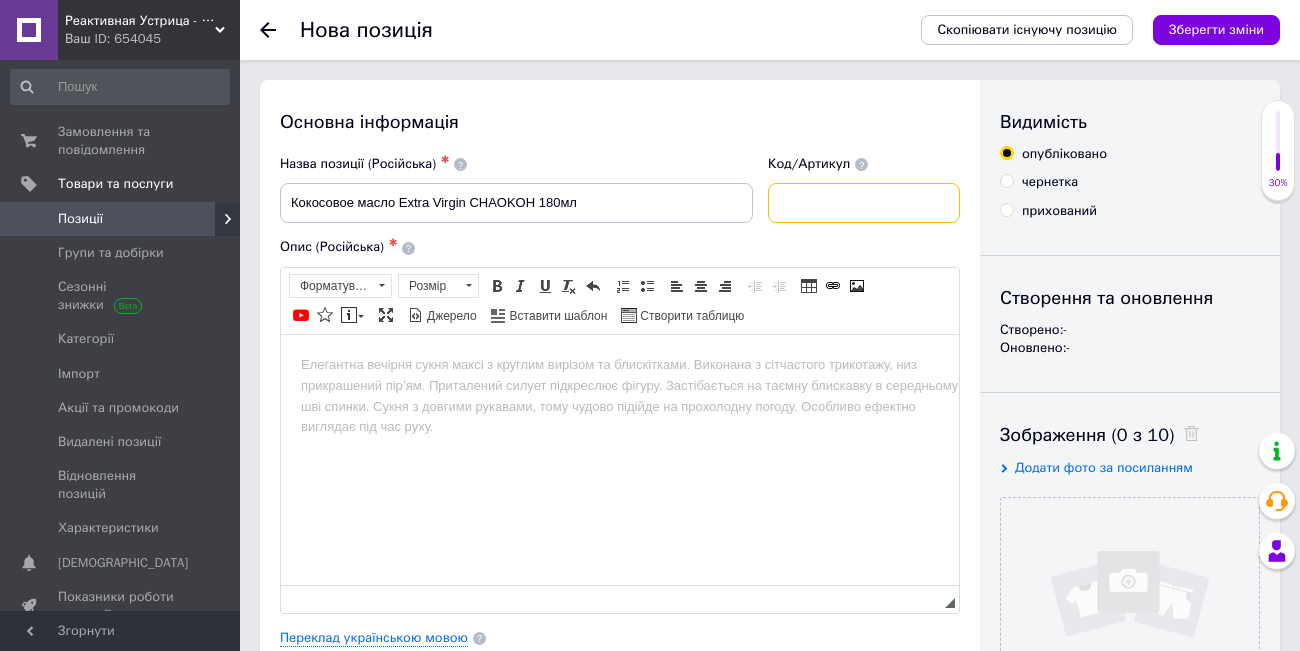 click at bounding box center (864, 203) 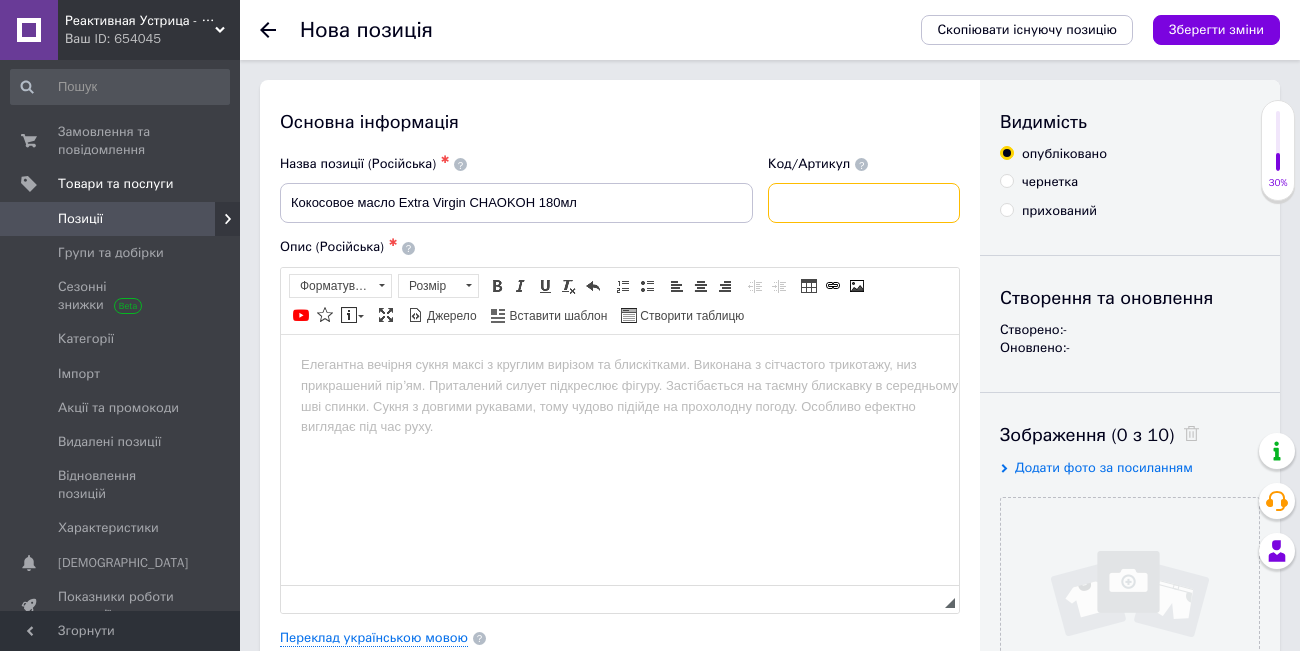 paste on "10902" 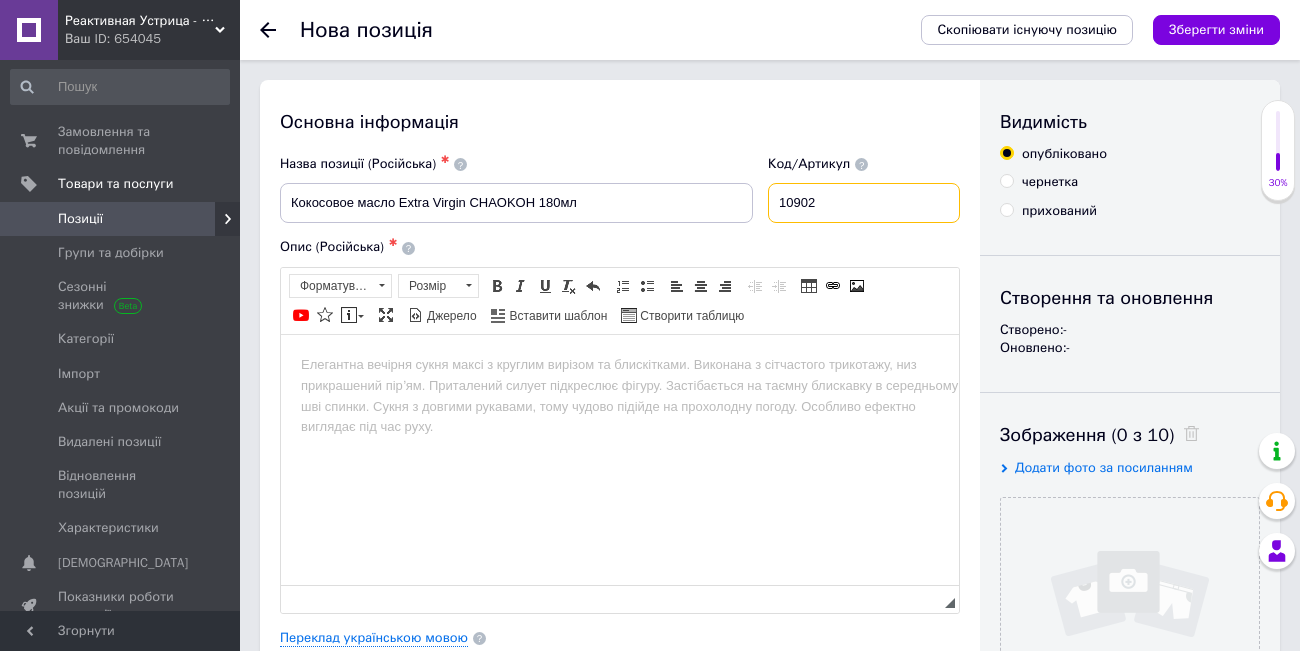 type on "10902" 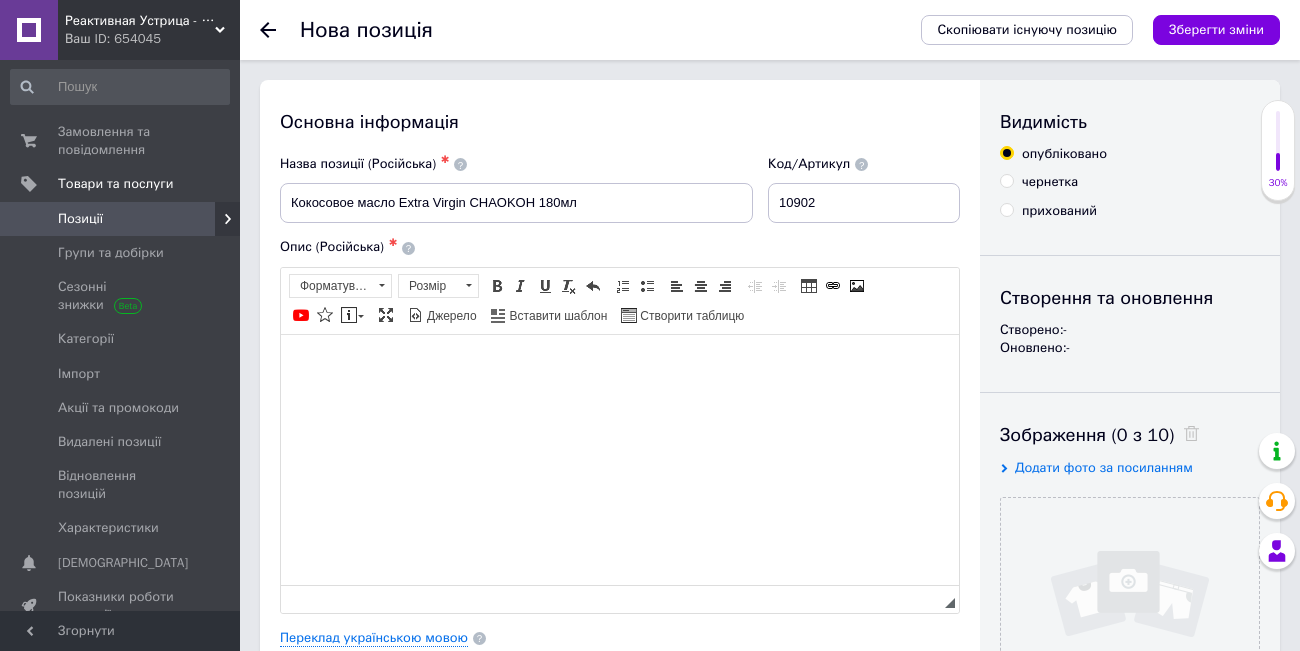 click at bounding box center (620, 364) 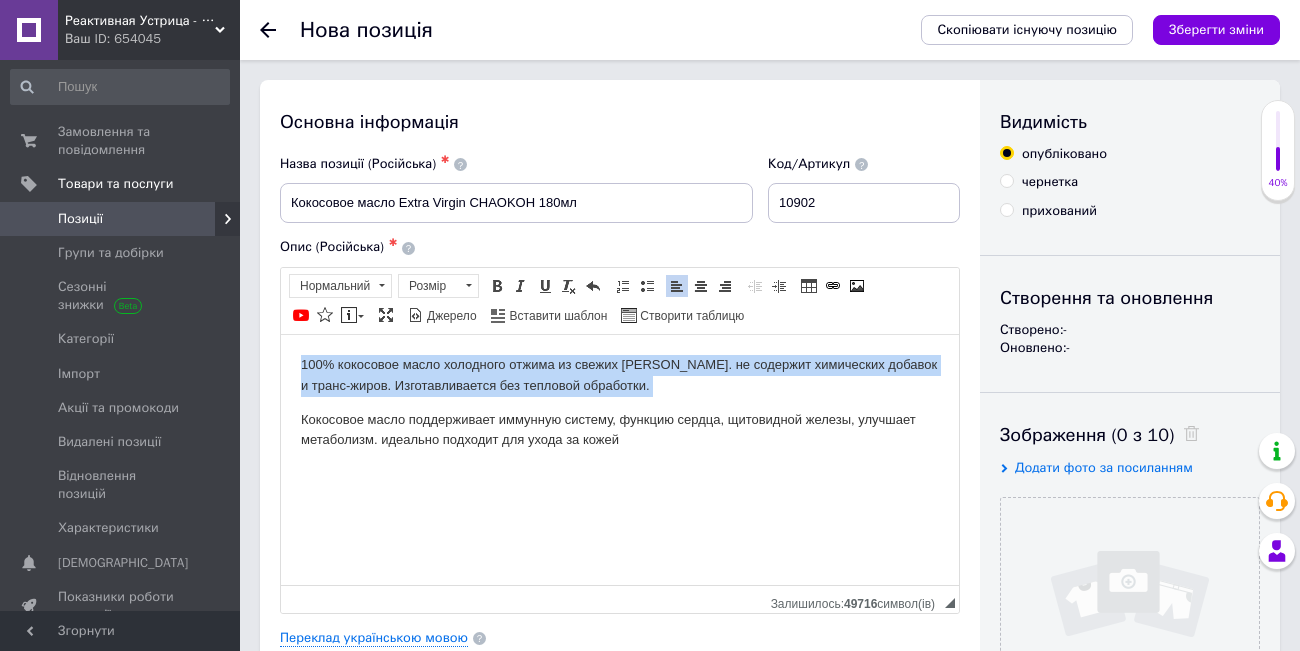 drag, startPoint x: 302, startPoint y: 355, endPoint x: 810, endPoint y: 483, distance: 523.87787 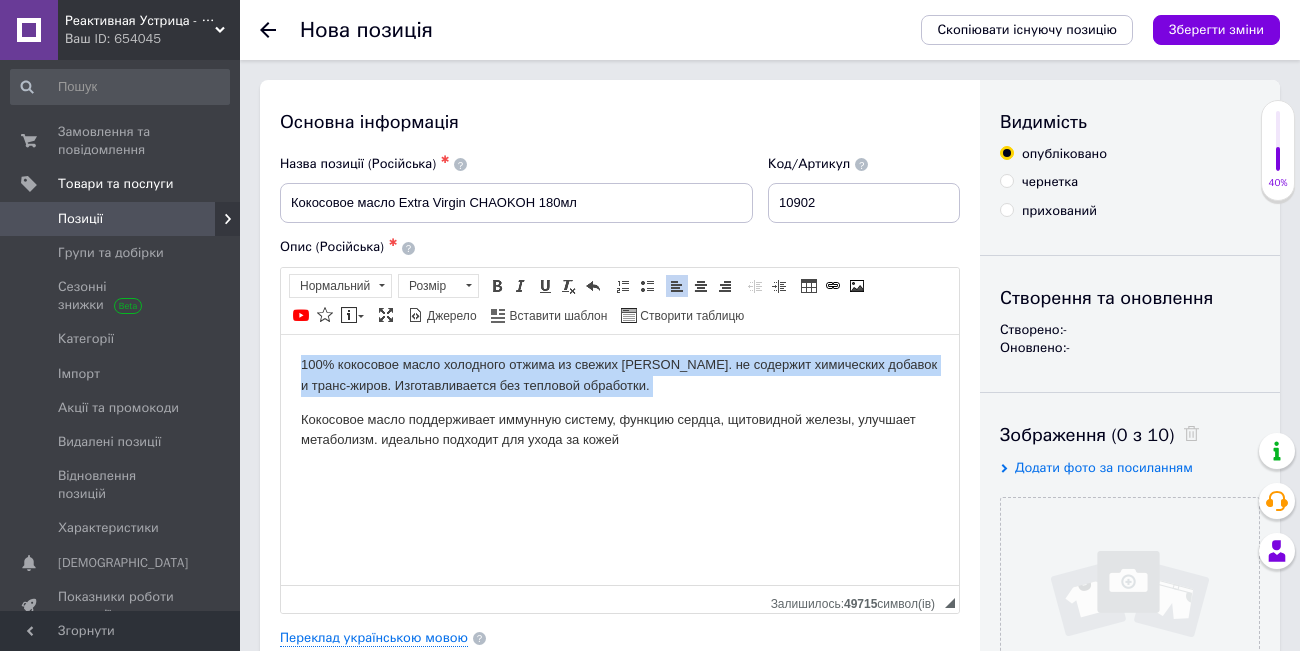 copy on "100% кокосовое масло холодного отжима из свежих [PERSON_NAME]. не содержит химических добавок и транс-жиров. Изготавливается без тепловой обработки." 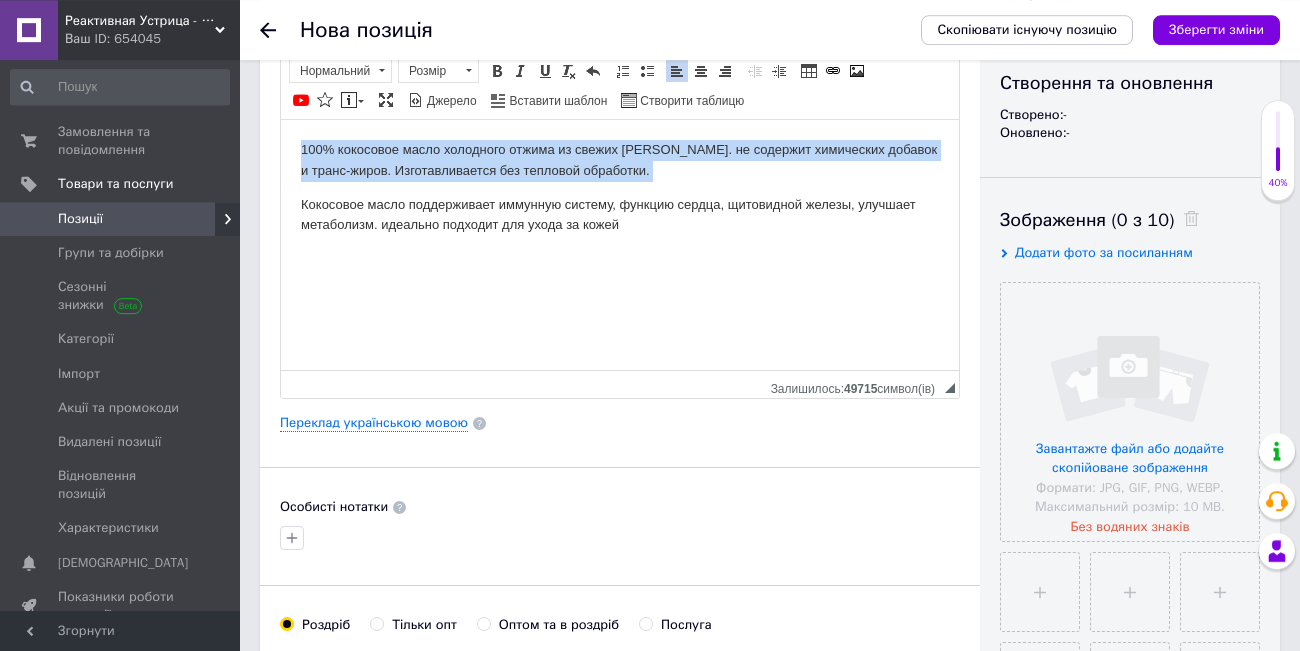 scroll, scrollTop: 276, scrollLeft: 0, axis: vertical 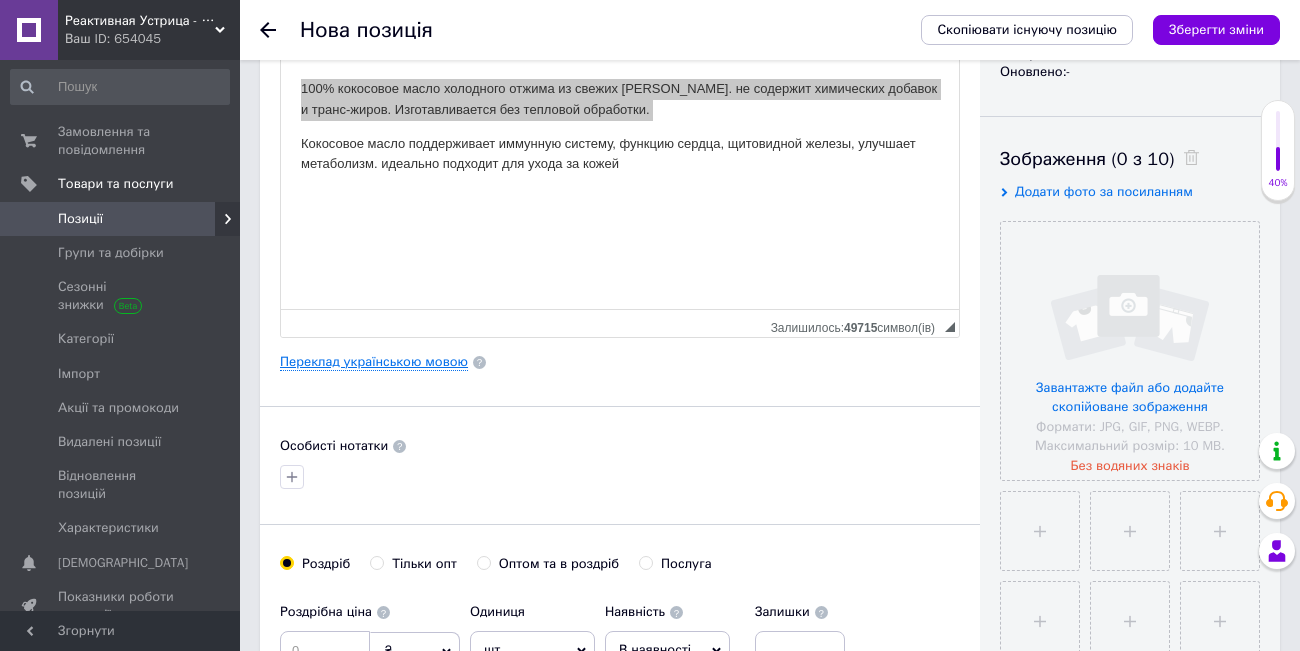 click on "Переклад українською мовою" at bounding box center (374, 362) 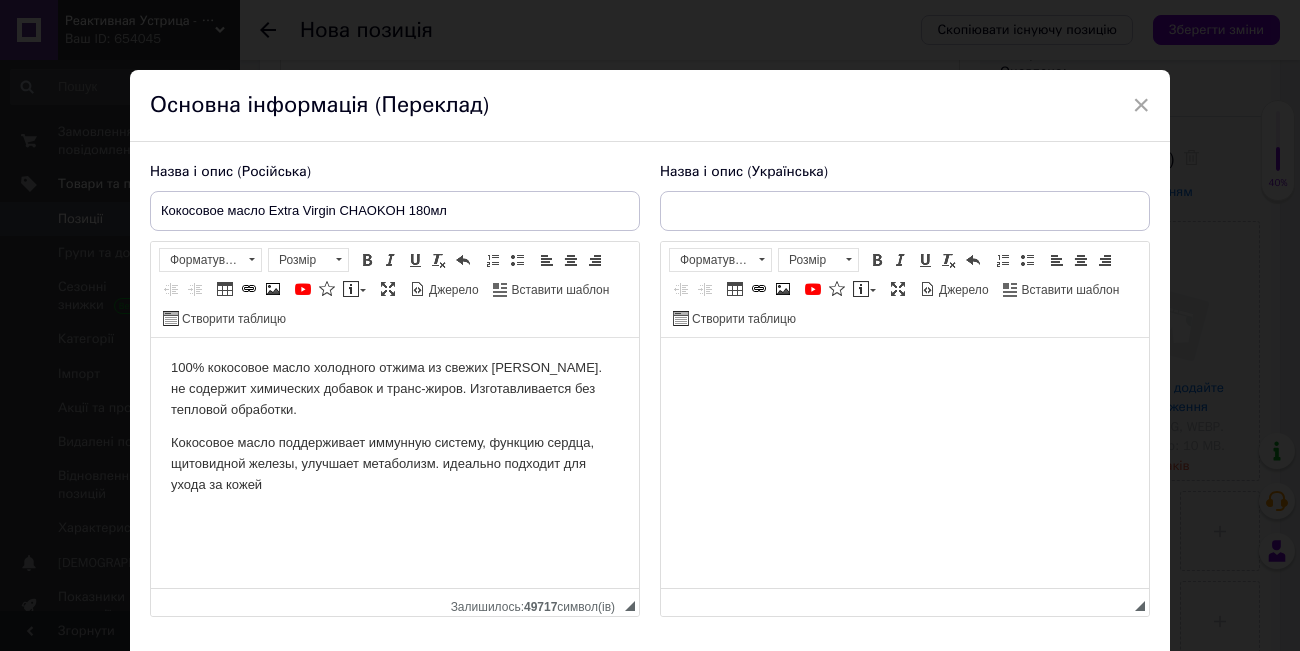 scroll, scrollTop: 0, scrollLeft: 0, axis: both 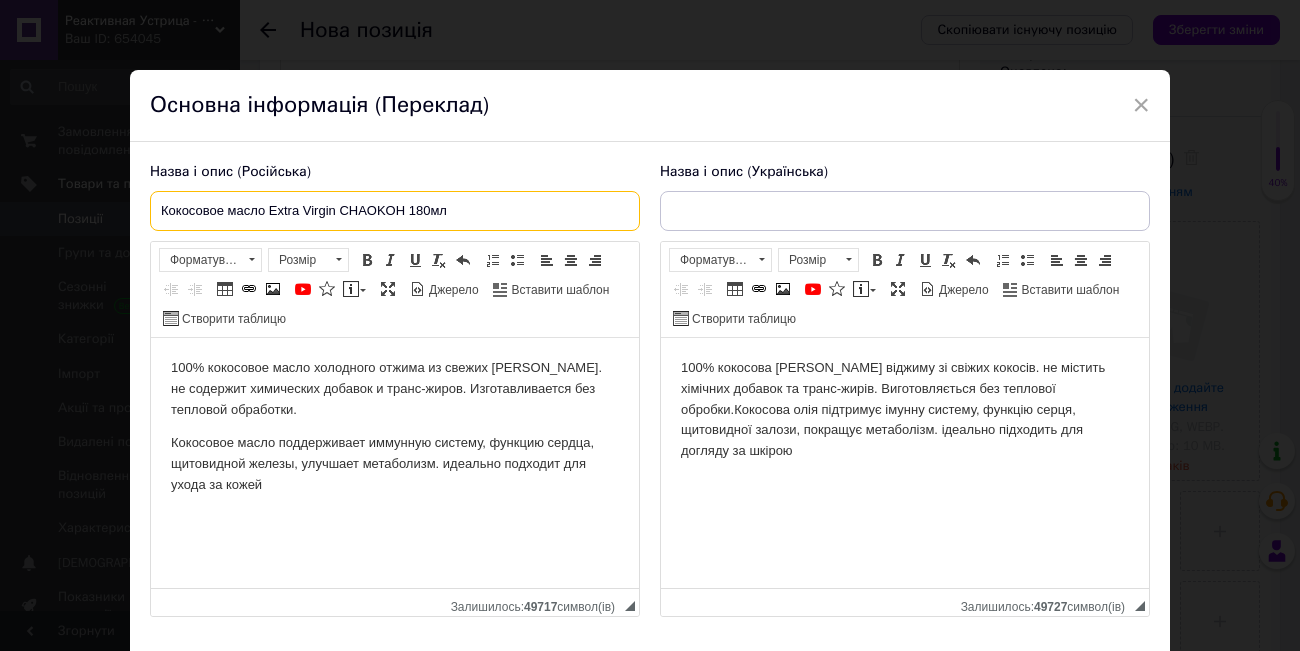 drag, startPoint x: 467, startPoint y: 218, endPoint x: 136, endPoint y: 204, distance: 331.29593 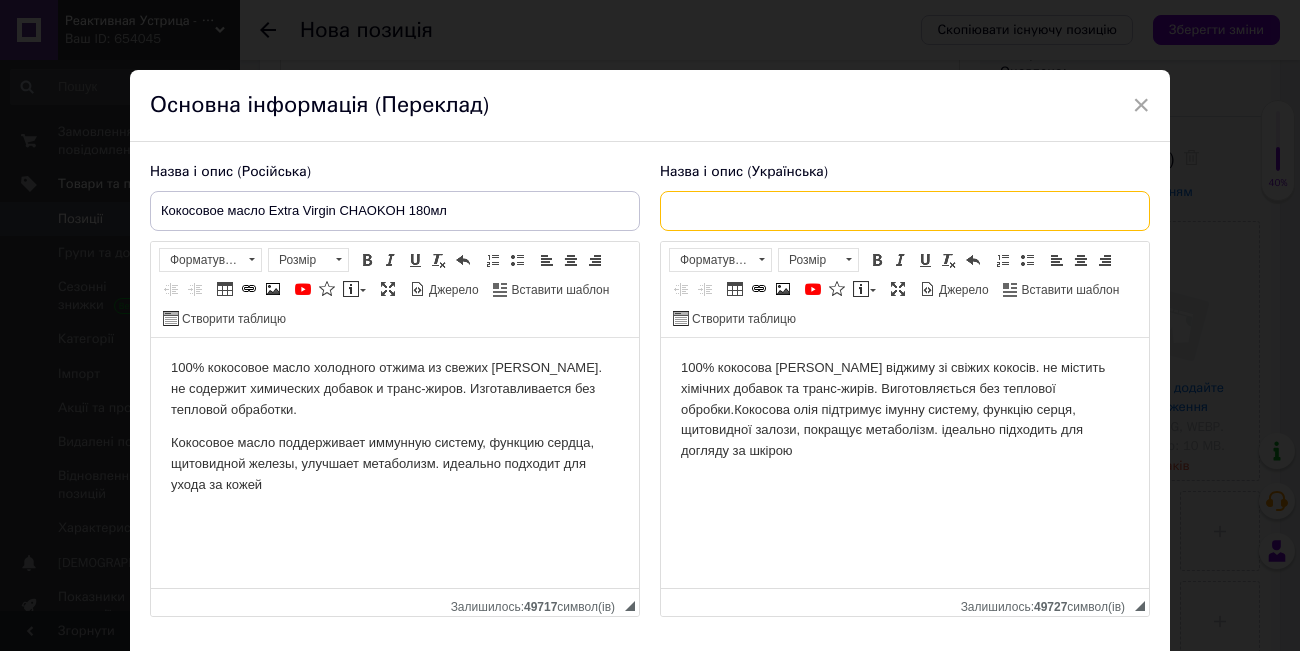 click at bounding box center [905, 211] 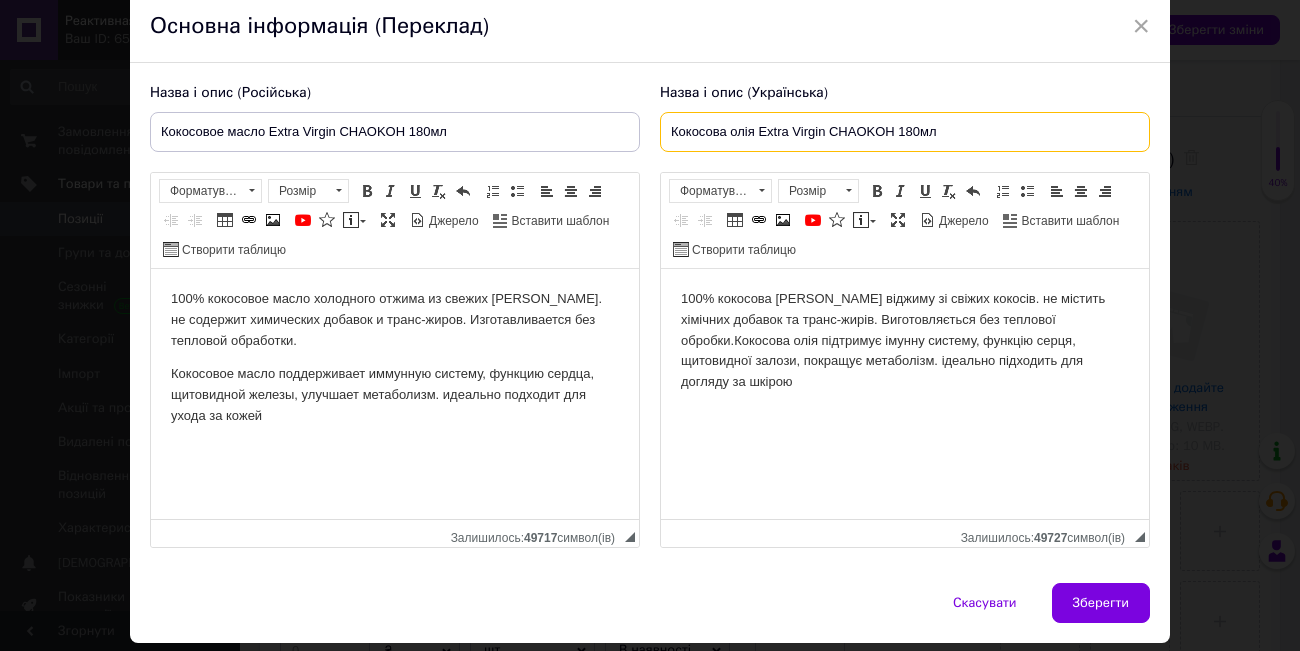 scroll, scrollTop: 102, scrollLeft: 0, axis: vertical 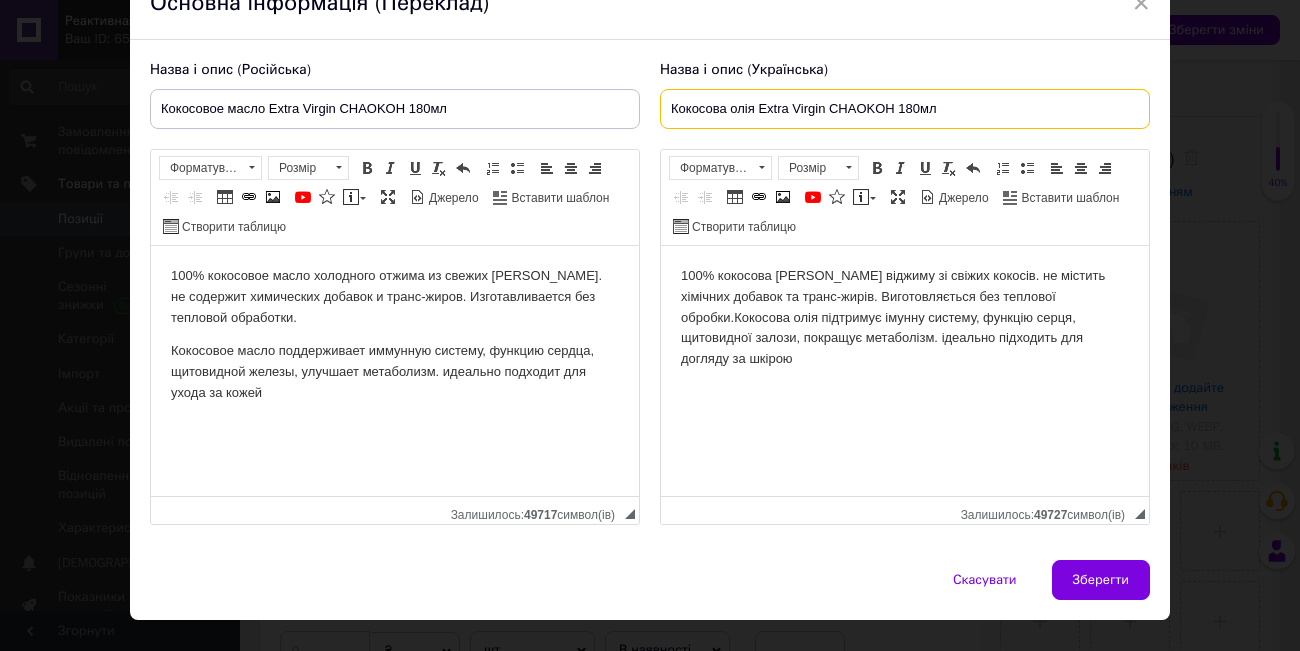 type on "Кокосова олія Extra Virgin CHAOKOH 180мл" 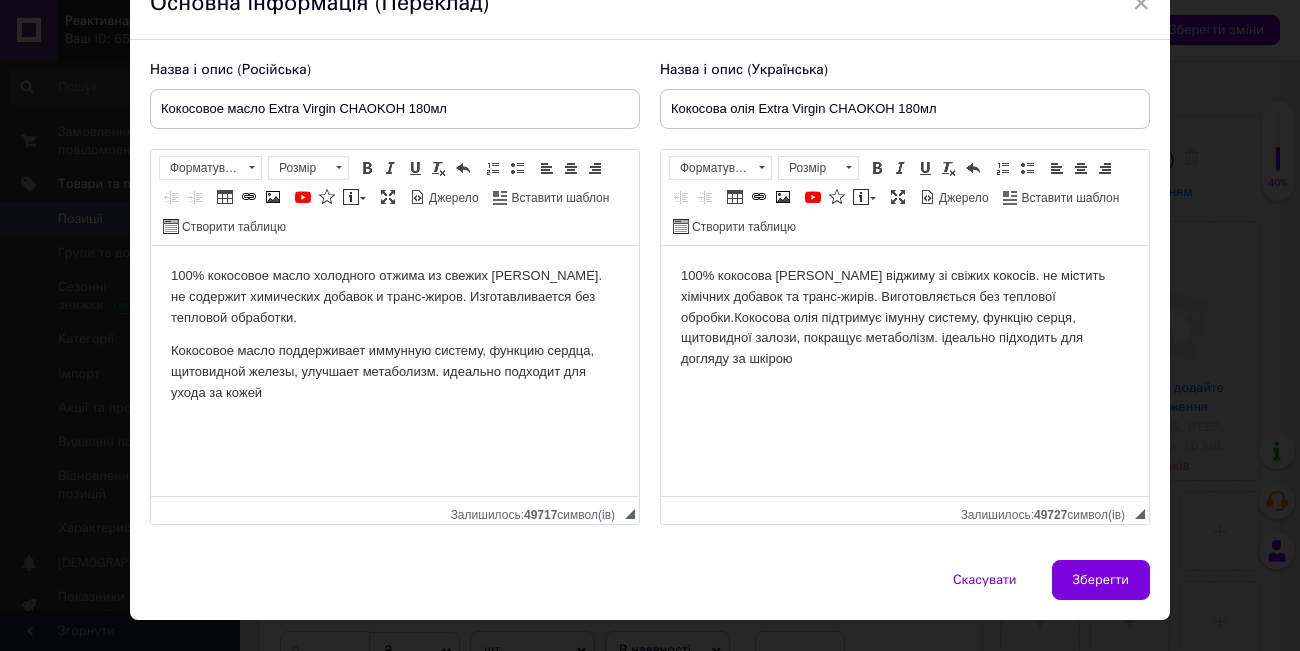click on "Кокосова олія підтримує імунну систему, функцію серця, щитовидної залози, покращує метаболізм." at bounding box center [878, 328] 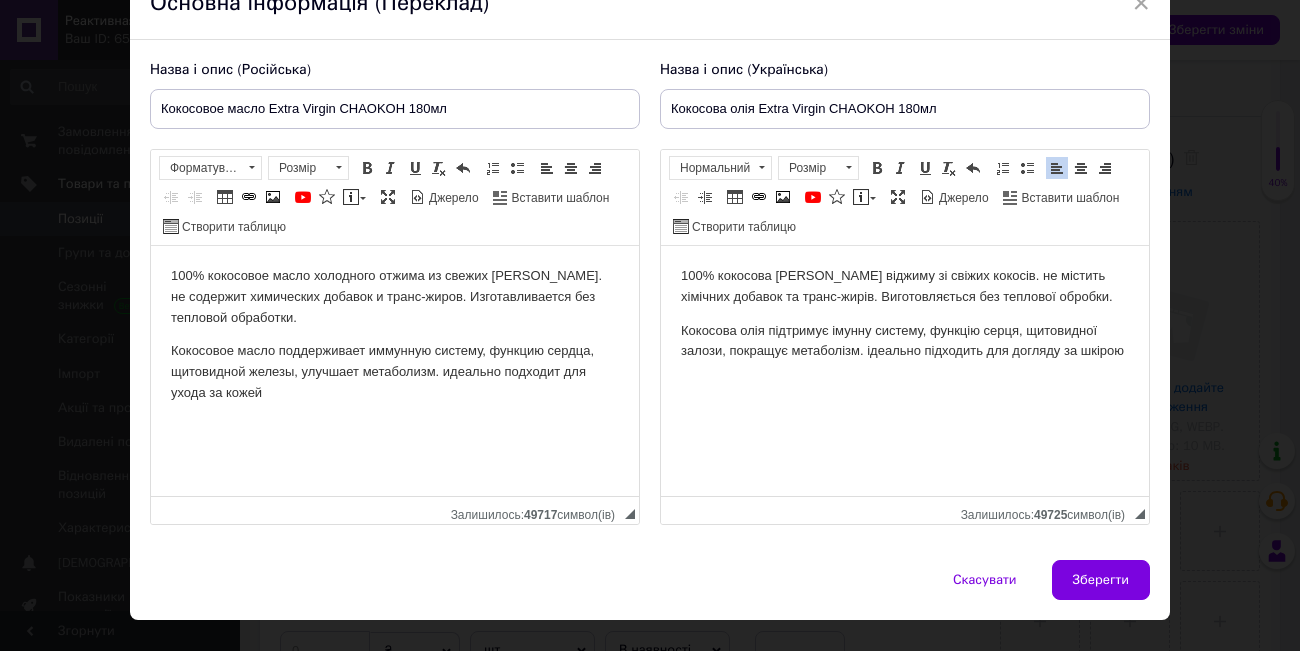 click on "ідеально підходить для догляду за шкірою" at bounding box center [995, 350] 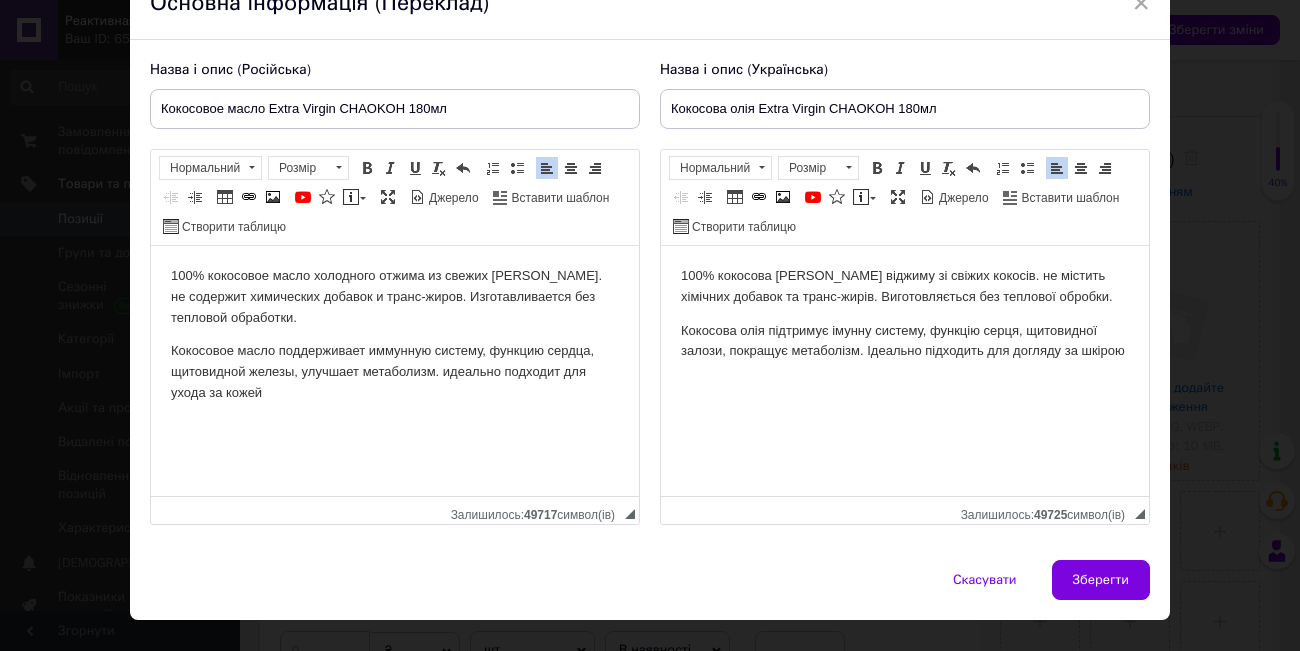 click on "Кокосовое масло поддерживает иммунную систему, функцию сердца, щитовидной железы, улучшает метаболизм. идеально подходит для ухода за кожей" at bounding box center [395, 372] 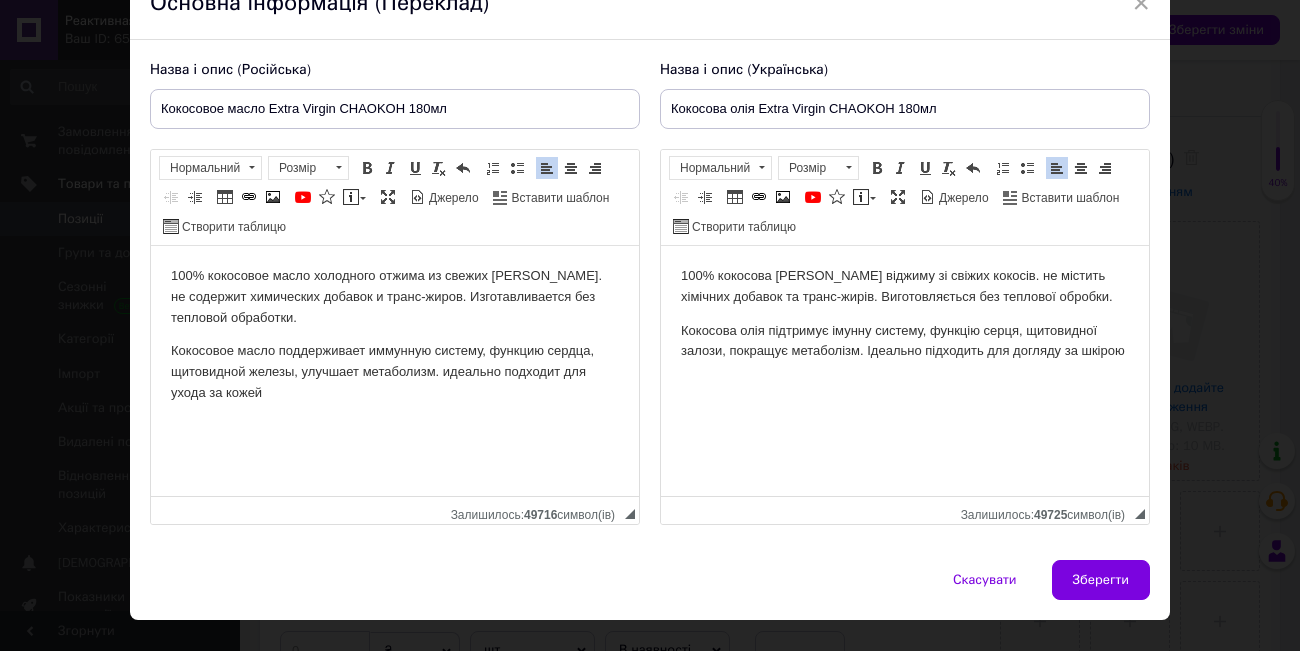 type 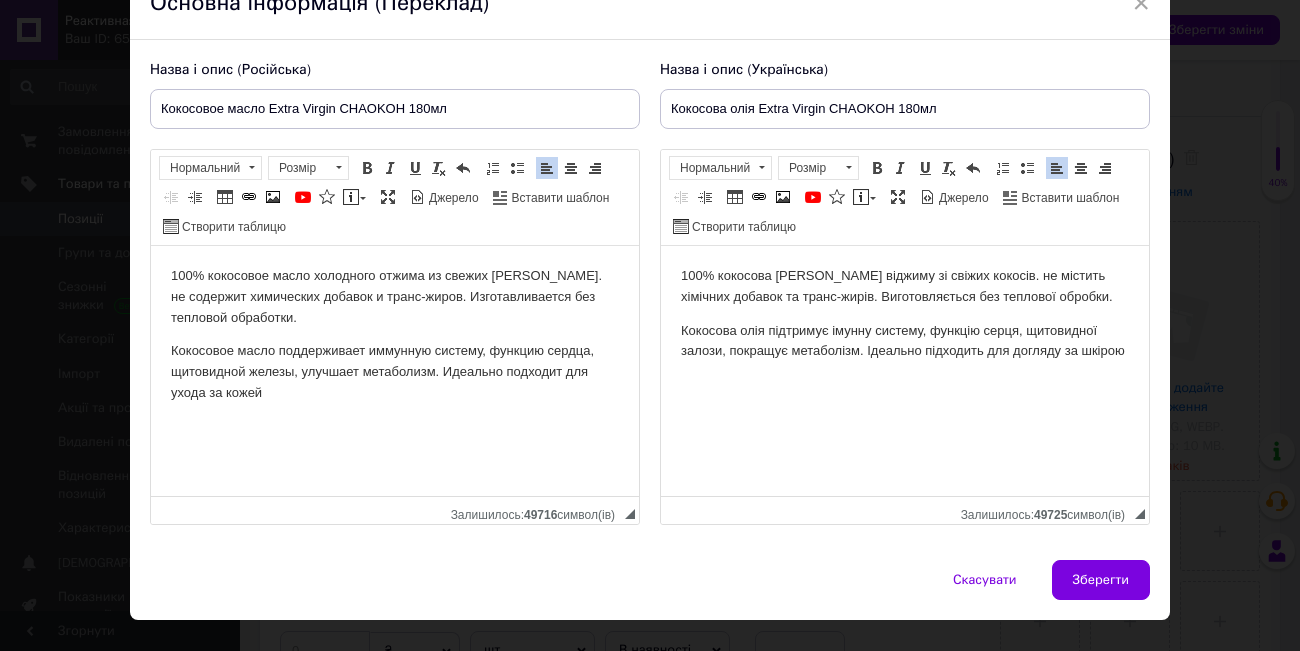 click on "Кокосовое масло поддерживает иммунную систему, функцию сердца, щитовидной железы, улучшает метаболизм. Идеально подходит для ухода за кожей" at bounding box center [395, 372] 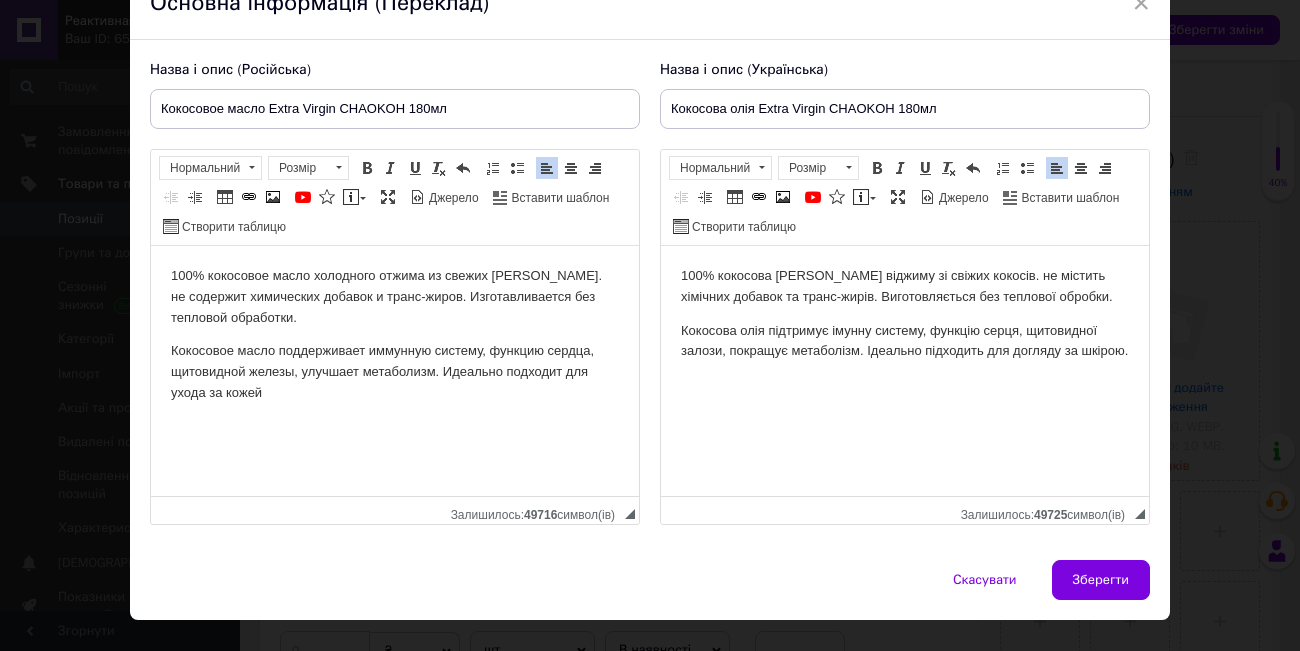 click on "Кокосовое масло поддерживает иммунную систему, функцию сердца, щитовидной железы, улучшает метаболизм. Идеально подходит для ухода за кожей" at bounding box center [395, 372] 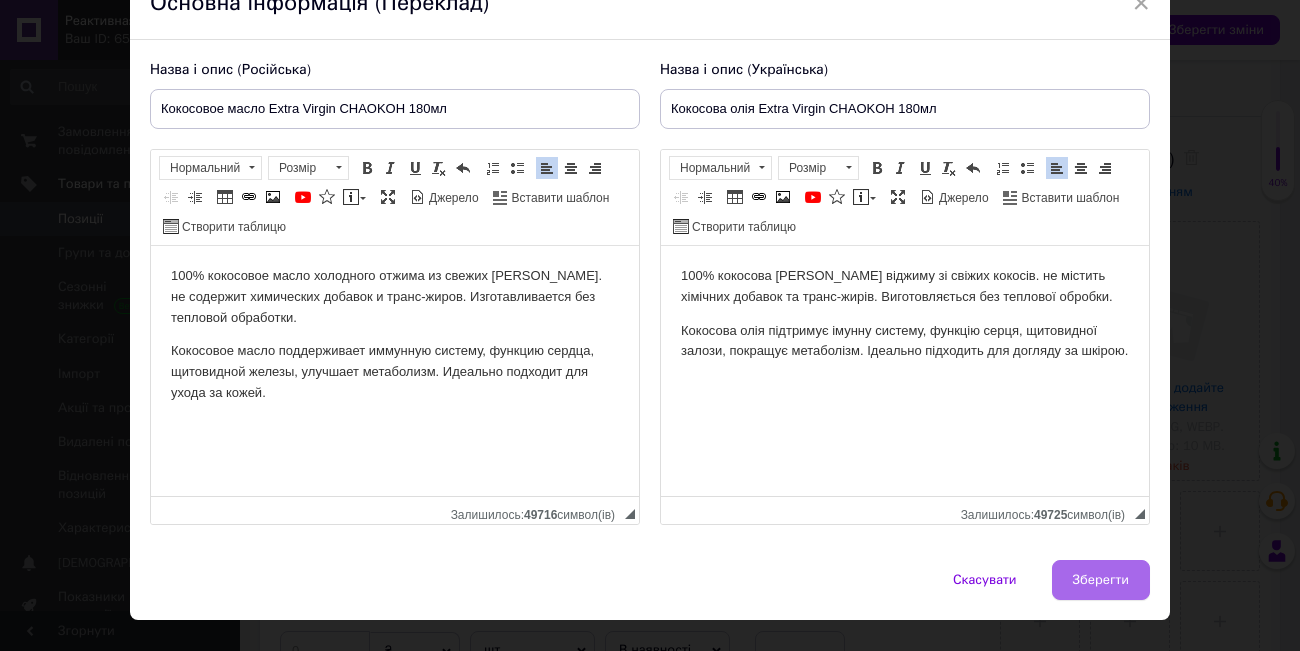 click on "Зберегти" at bounding box center [1101, 580] 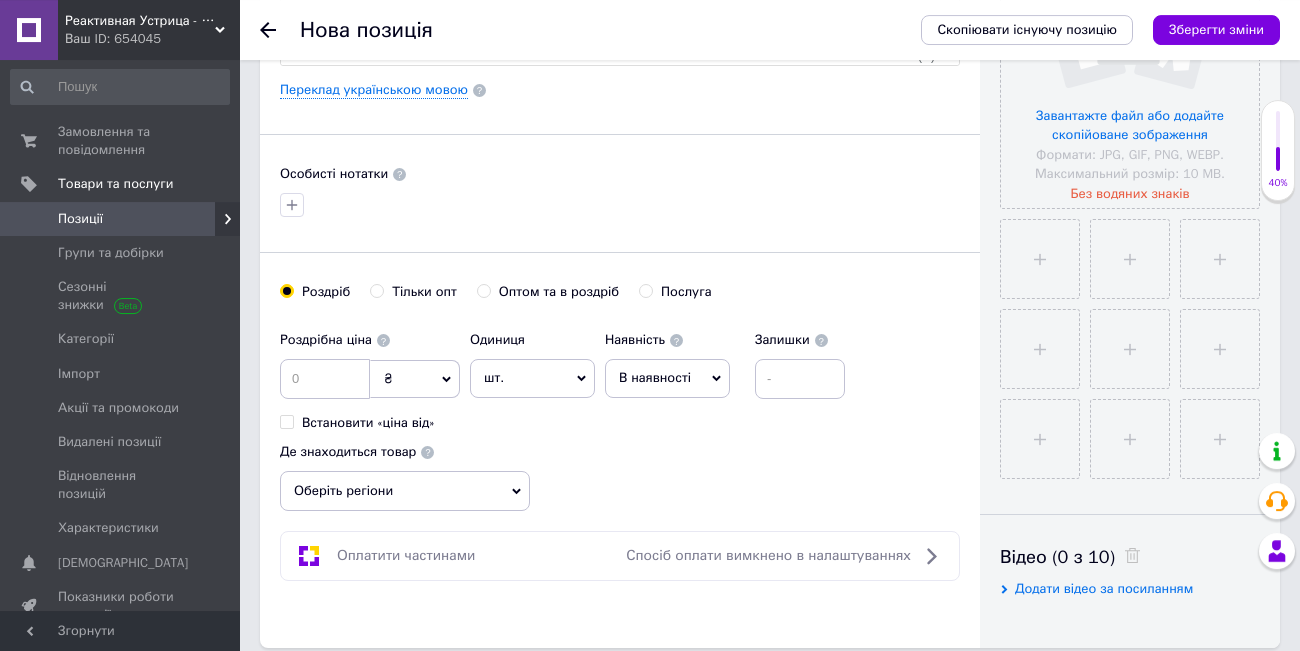 scroll, scrollTop: 552, scrollLeft: 0, axis: vertical 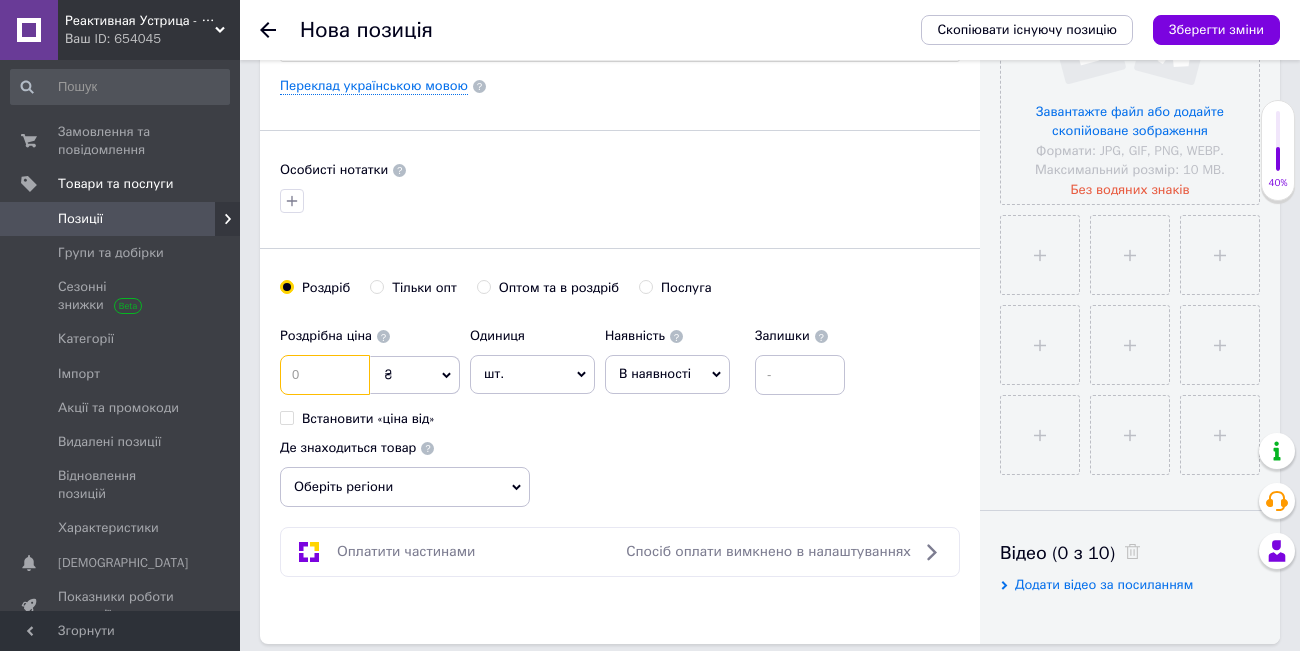 click at bounding box center [325, 375] 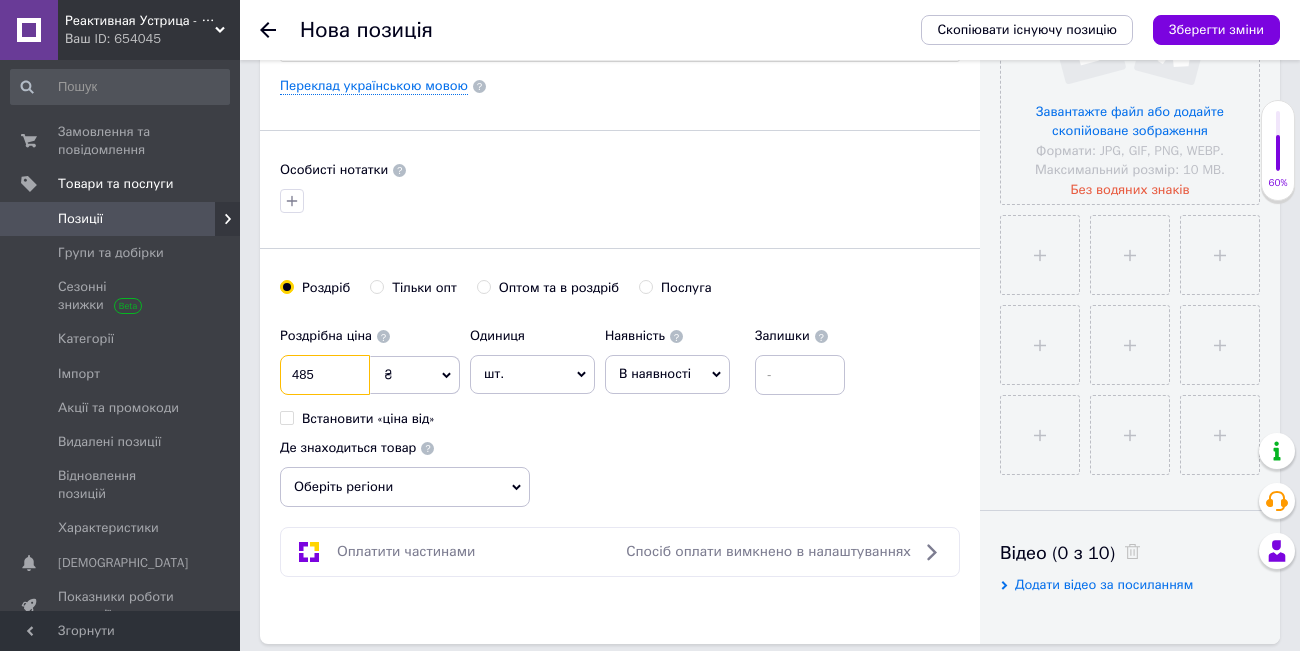 type on "485" 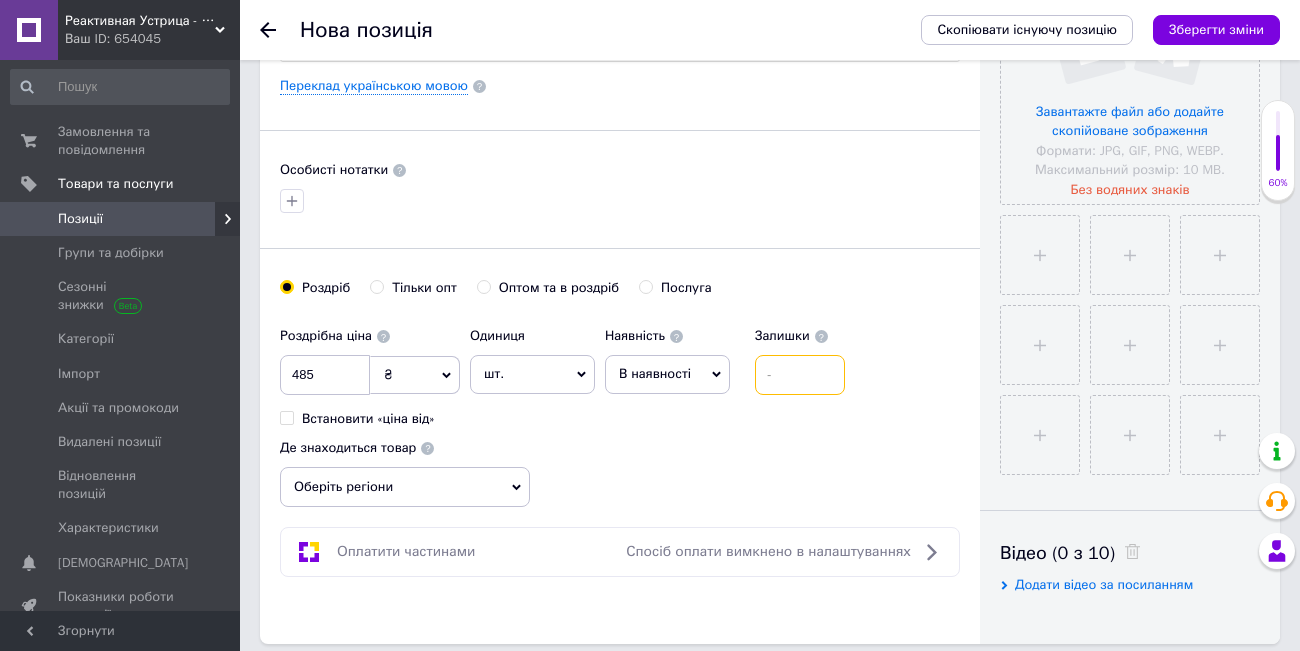 click at bounding box center [800, 375] 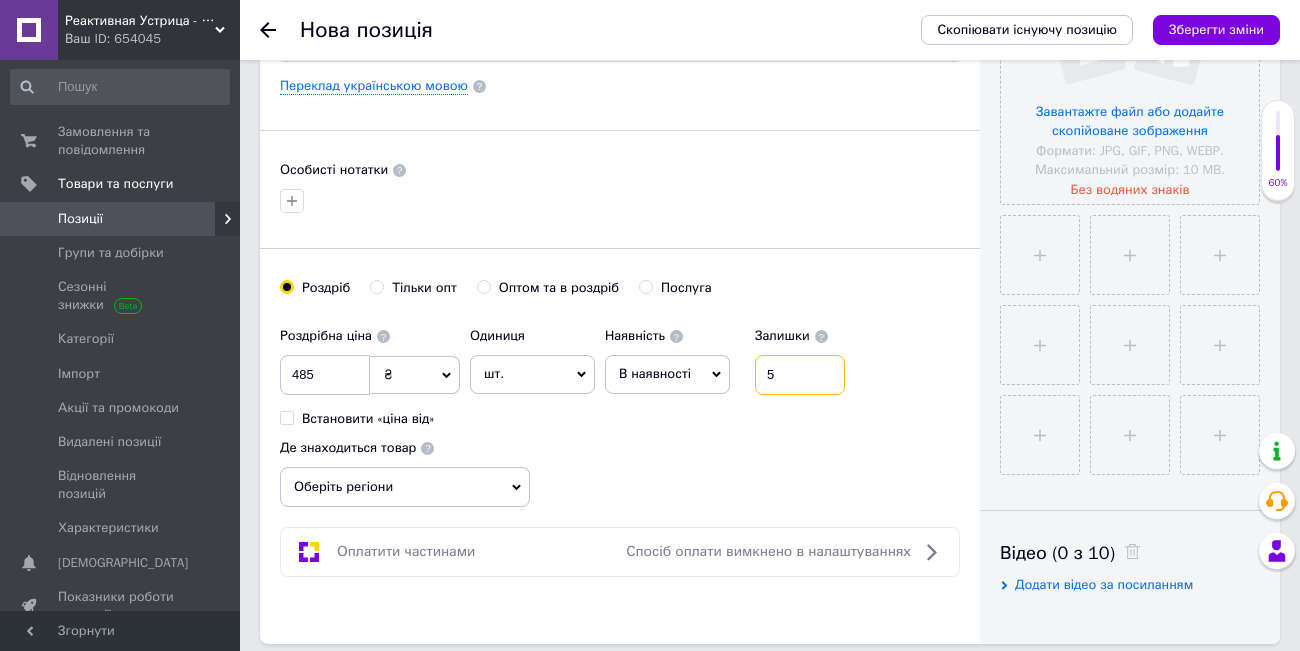 type on "5" 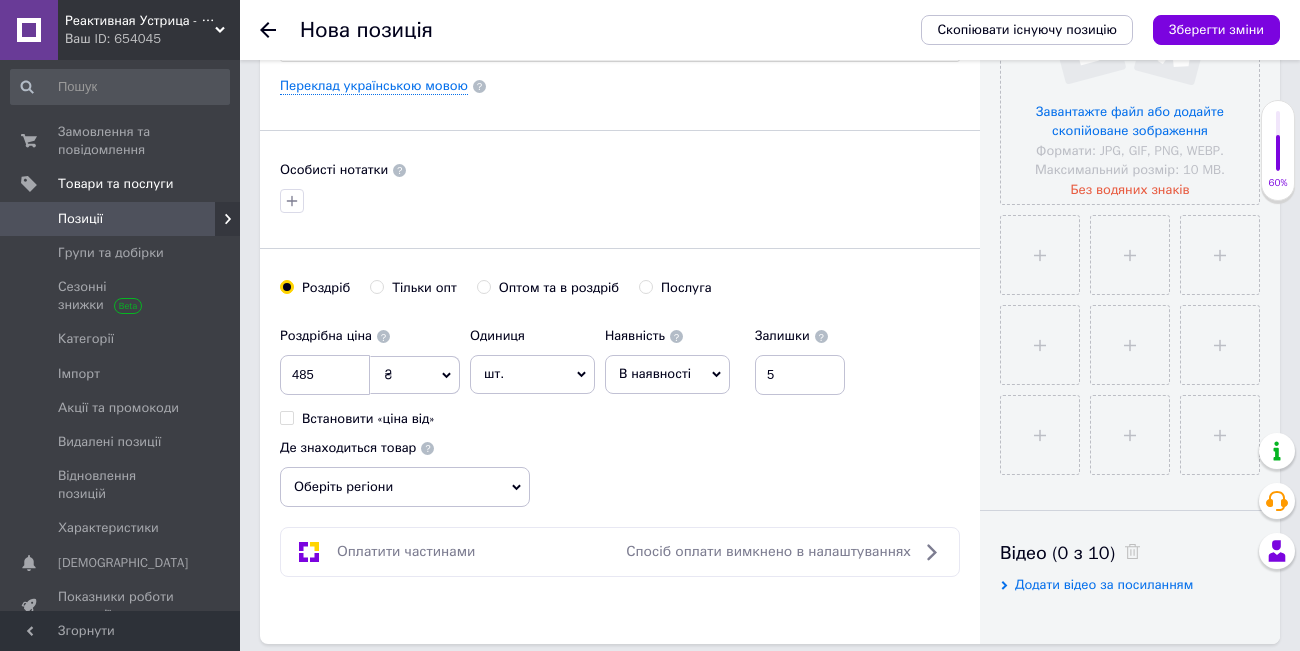 click on "Роздрібна ціна 485 ₴ $ EUR CHF GBP ¥ PLN ₸ MDL HUF KGS CNY TRY KRW lei Встановити «ціна від» Одиниця шт. Популярне комплект упаковка кв.м пара м кг пог.м послуга т а автоцистерна ампула б балон банка блістер бобіна бочка [PERSON_NAME] бухта в ват виїзд відро г г га година гр/кв.м гігакалорія д дав два місяці день доба доза є єврокуб з зміна к кВт каністра карат кв.дм кв.м кв.см кв.фут квартал кг кг/кв.м км колесо комплект коробка куб.дм куб.м л л лист м м мВт мл мм моток місяць мішок н набір номер о об'єкт од. п палетомісце пара партія пач пог.м послуга посівна одиниця птахомісце півроку пігулка" at bounding box center [620, 412] 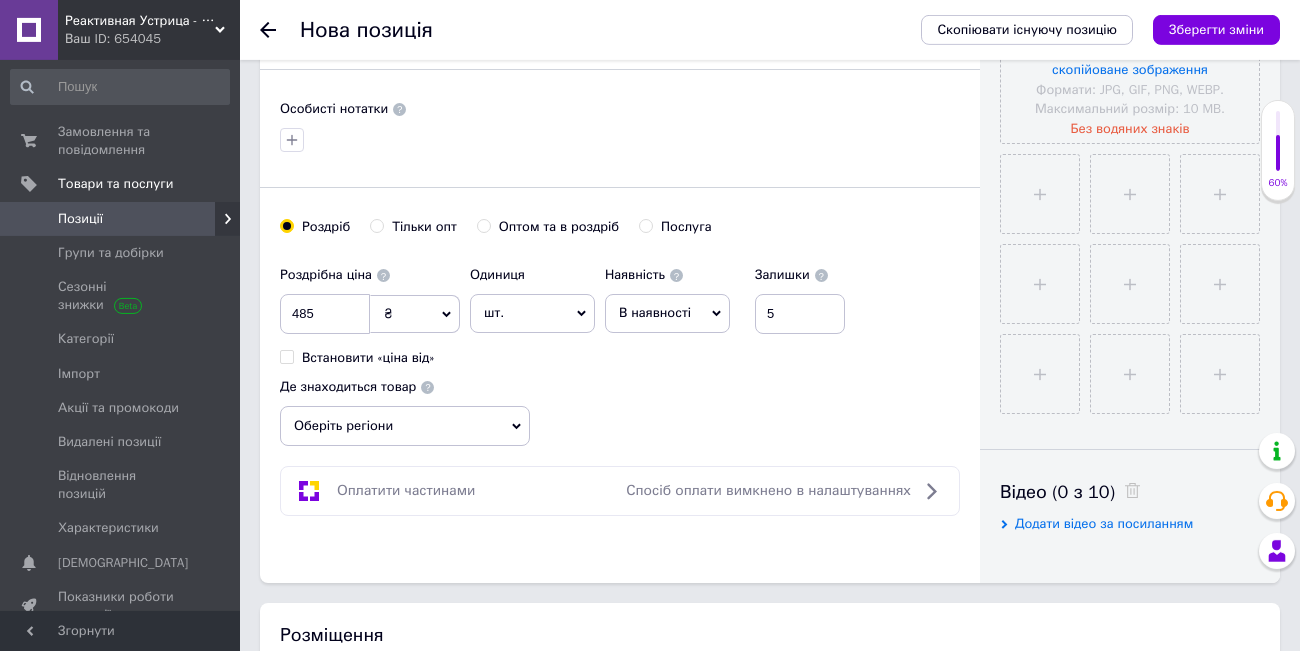 scroll, scrollTop: 690, scrollLeft: 0, axis: vertical 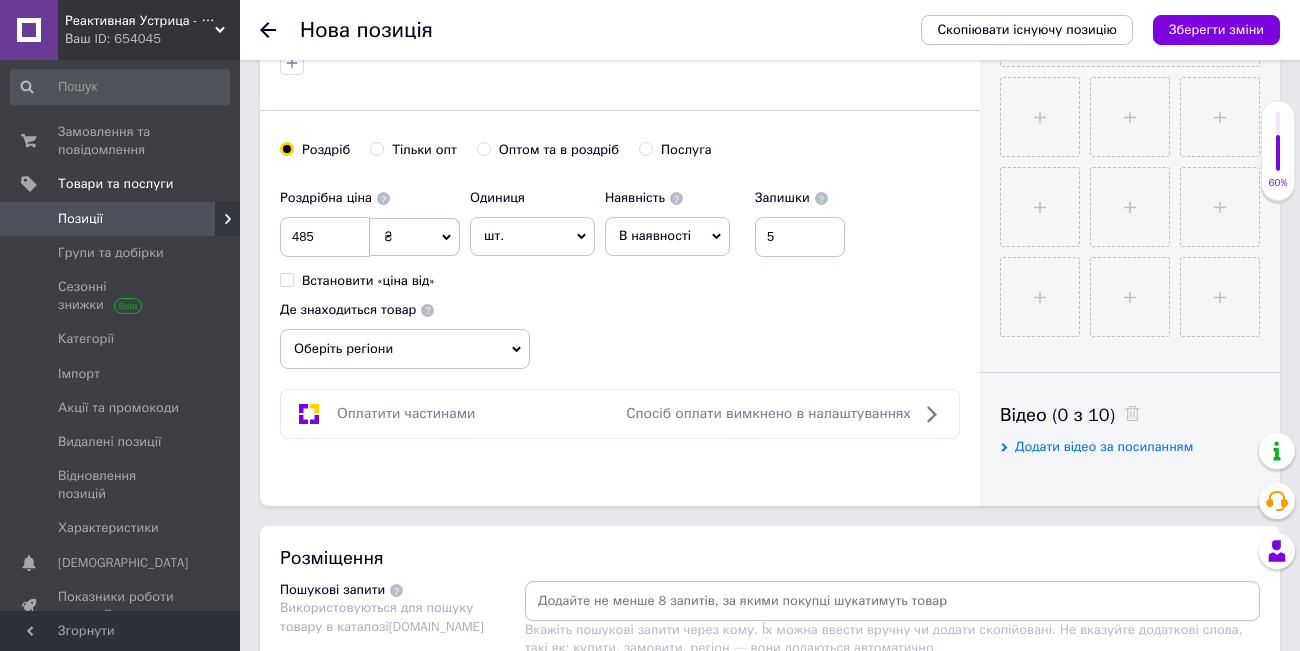 click 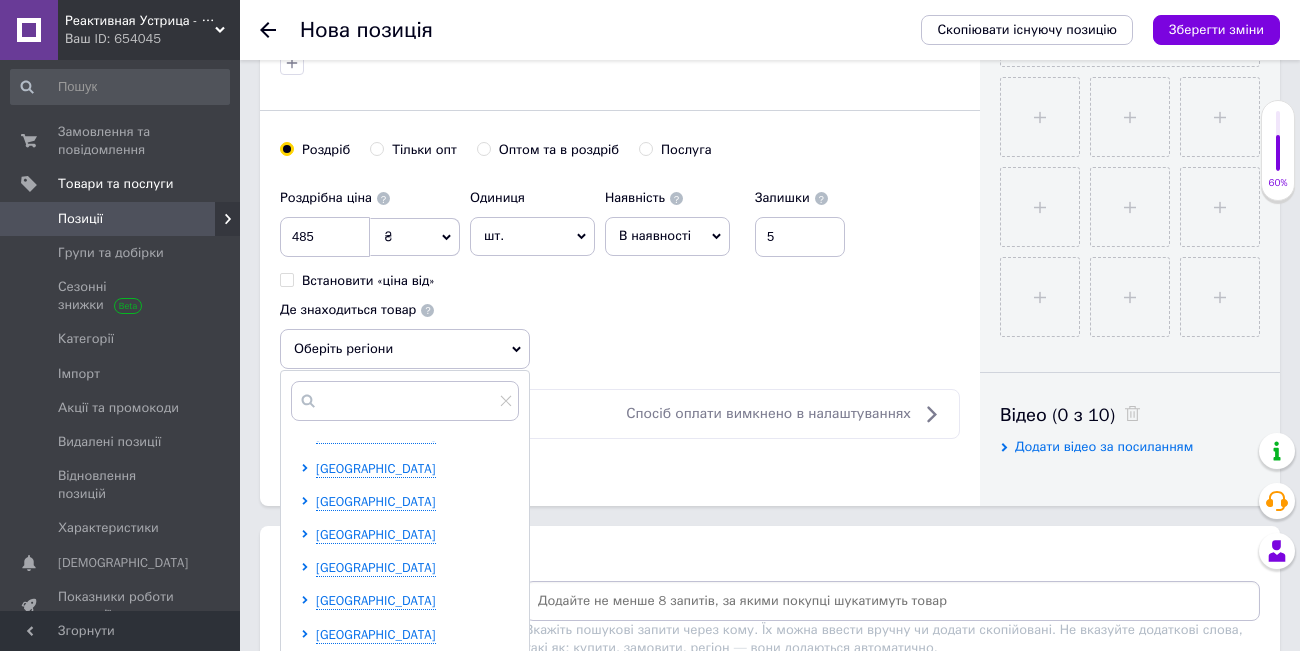 scroll, scrollTop: 180, scrollLeft: 0, axis: vertical 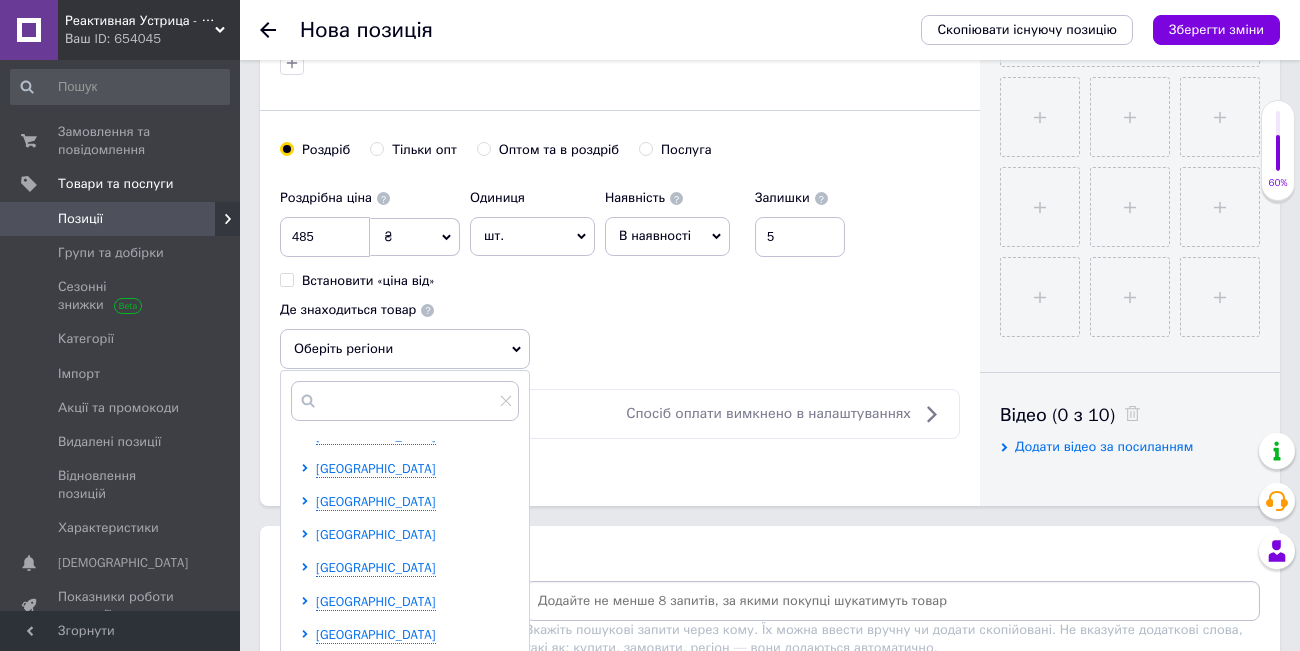 click on "[GEOGRAPHIC_DATA]" at bounding box center (376, 534) 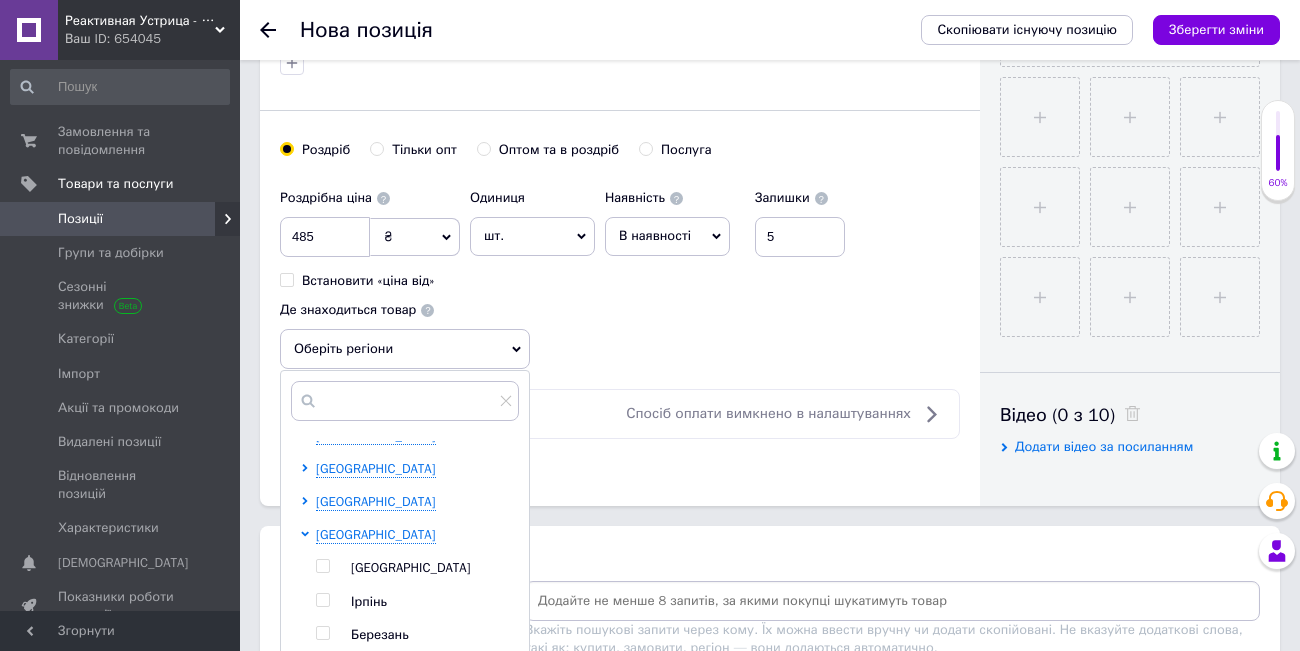 click on "[GEOGRAPHIC_DATA]" at bounding box center (411, 567) 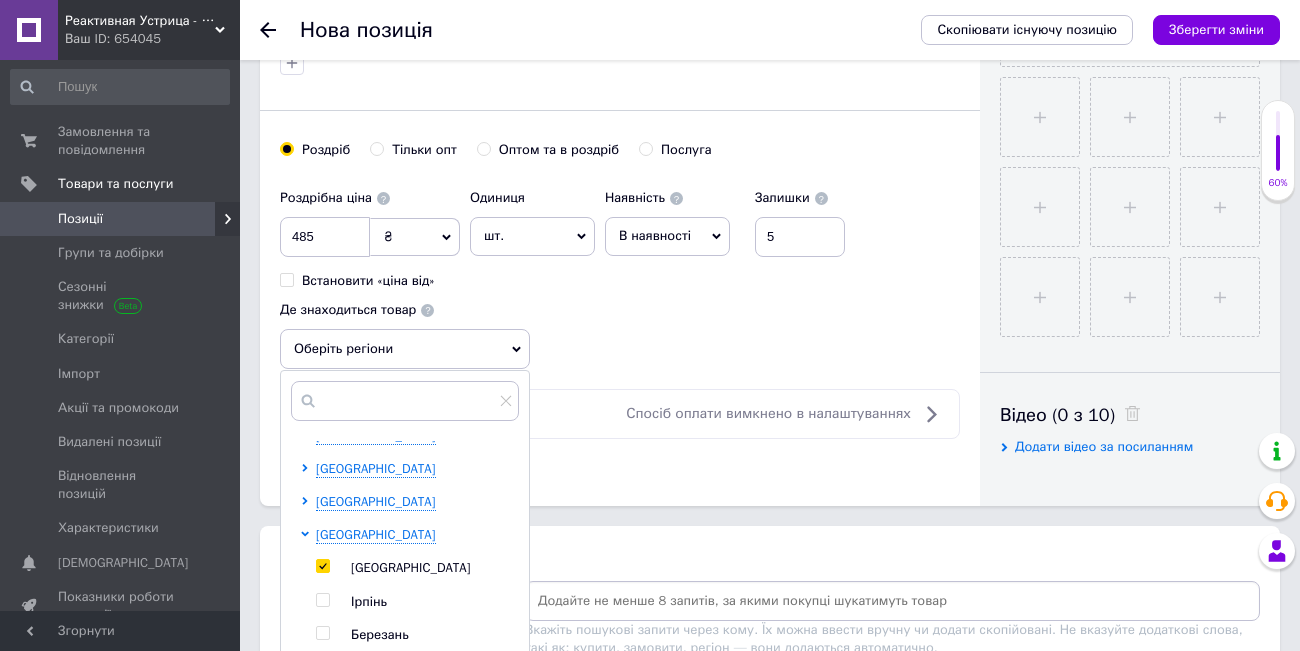 checkbox on "true" 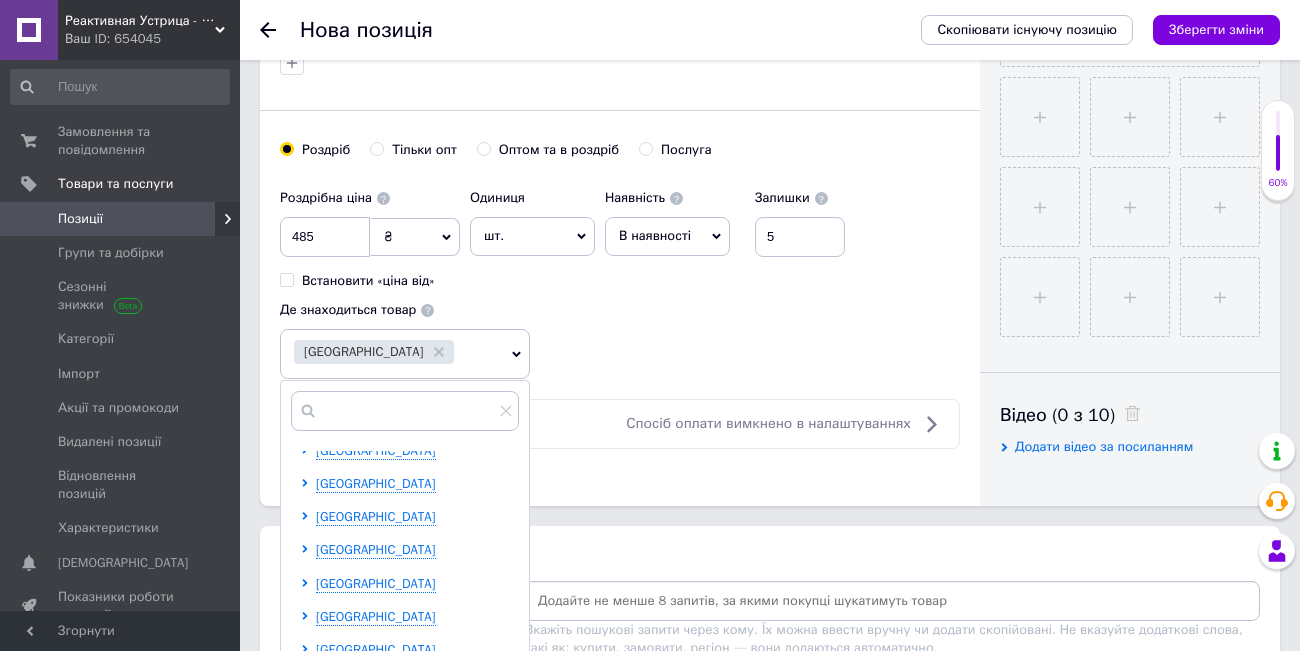 scroll, scrollTop: 1127, scrollLeft: 0, axis: vertical 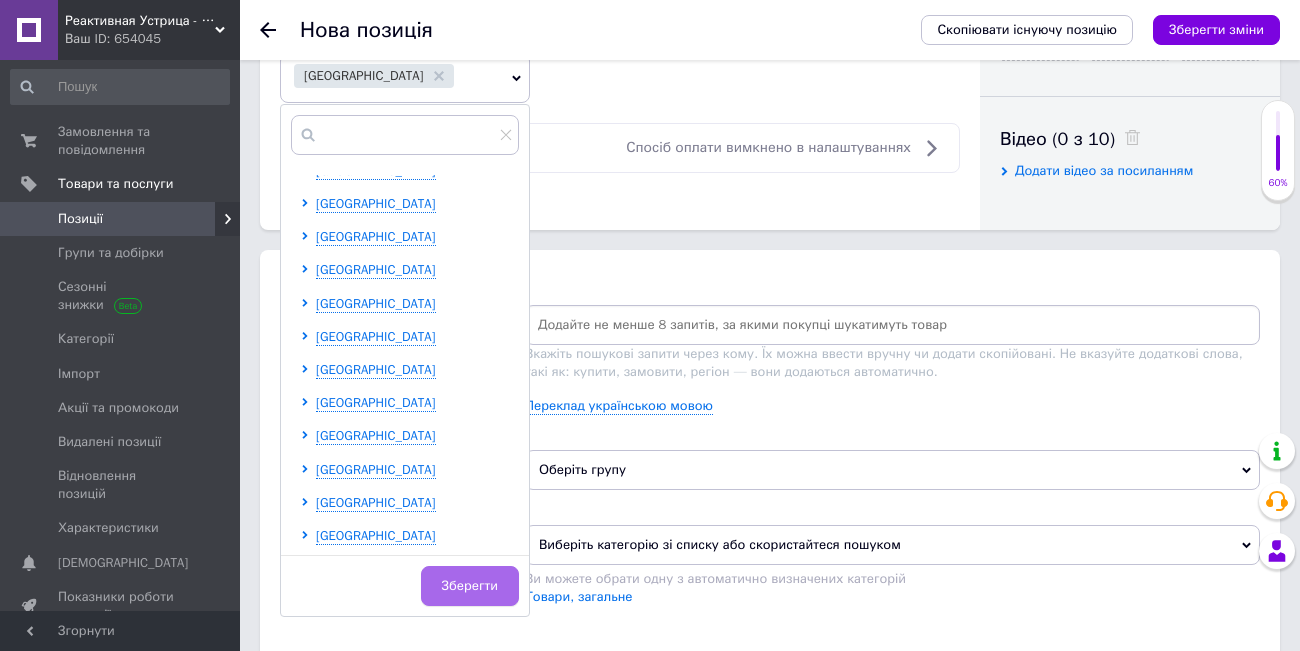 click on "Зберегти" at bounding box center [470, 586] 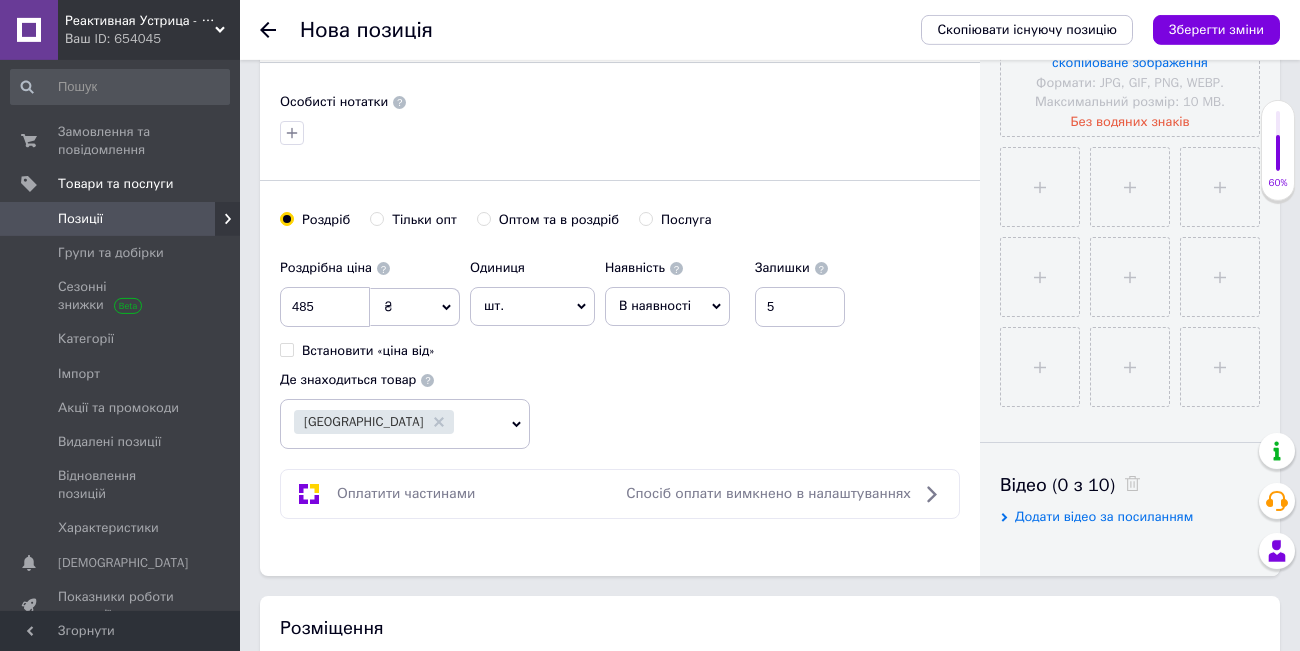 scroll, scrollTop: 552, scrollLeft: 0, axis: vertical 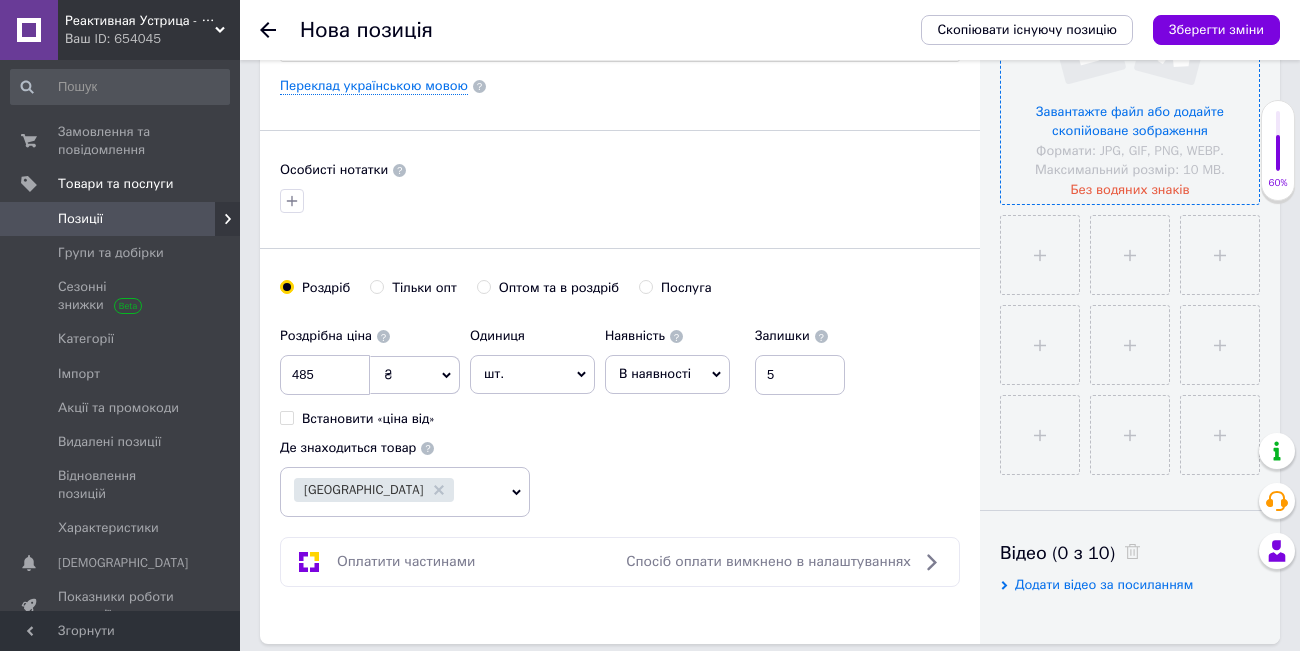 click at bounding box center (1130, 75) 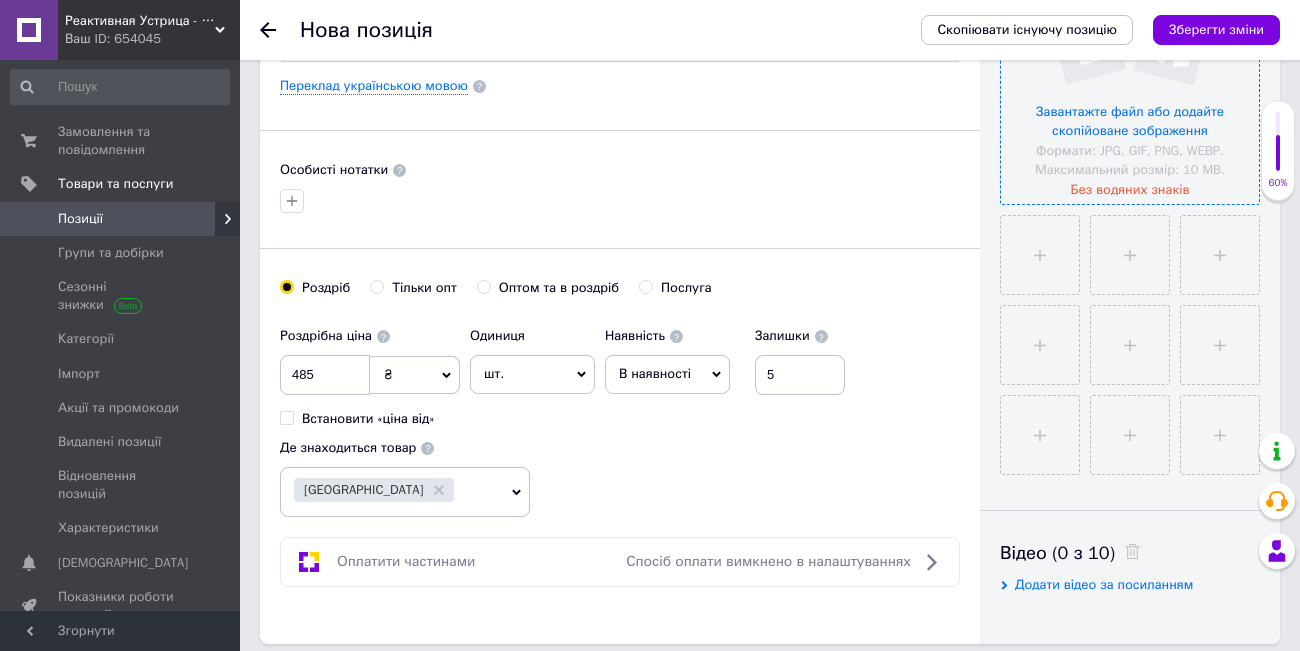 click at bounding box center (1130, 75) 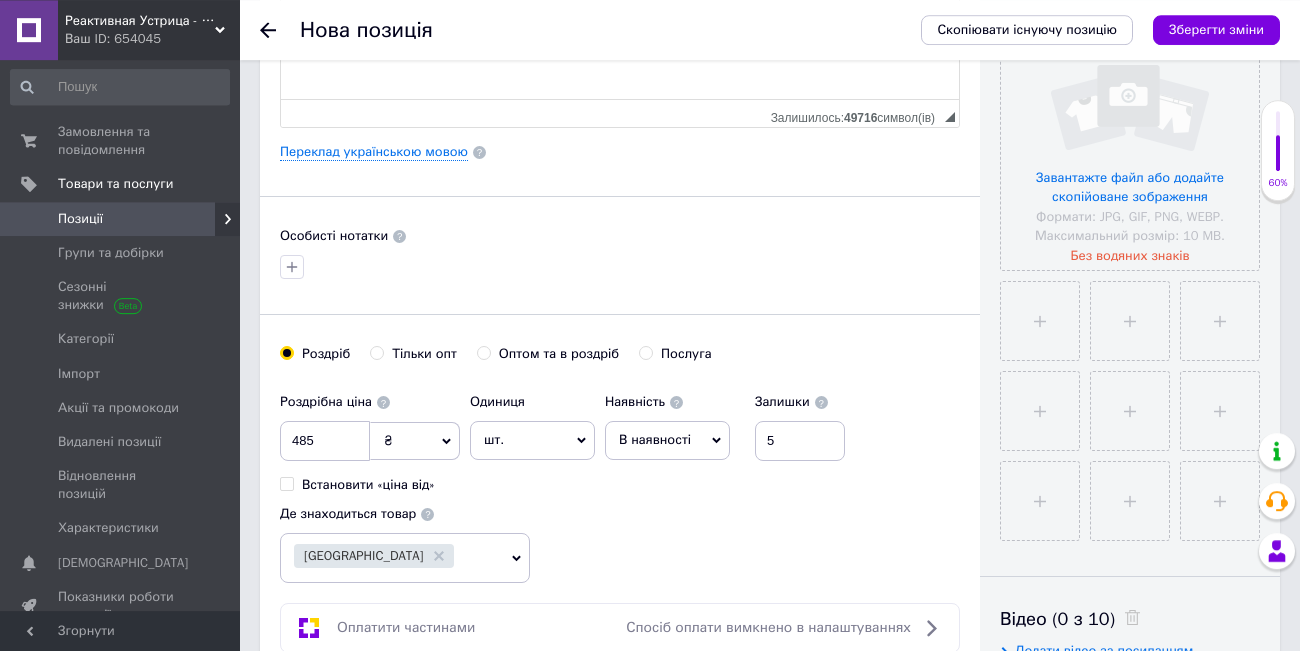 scroll, scrollTop: 552, scrollLeft: 0, axis: vertical 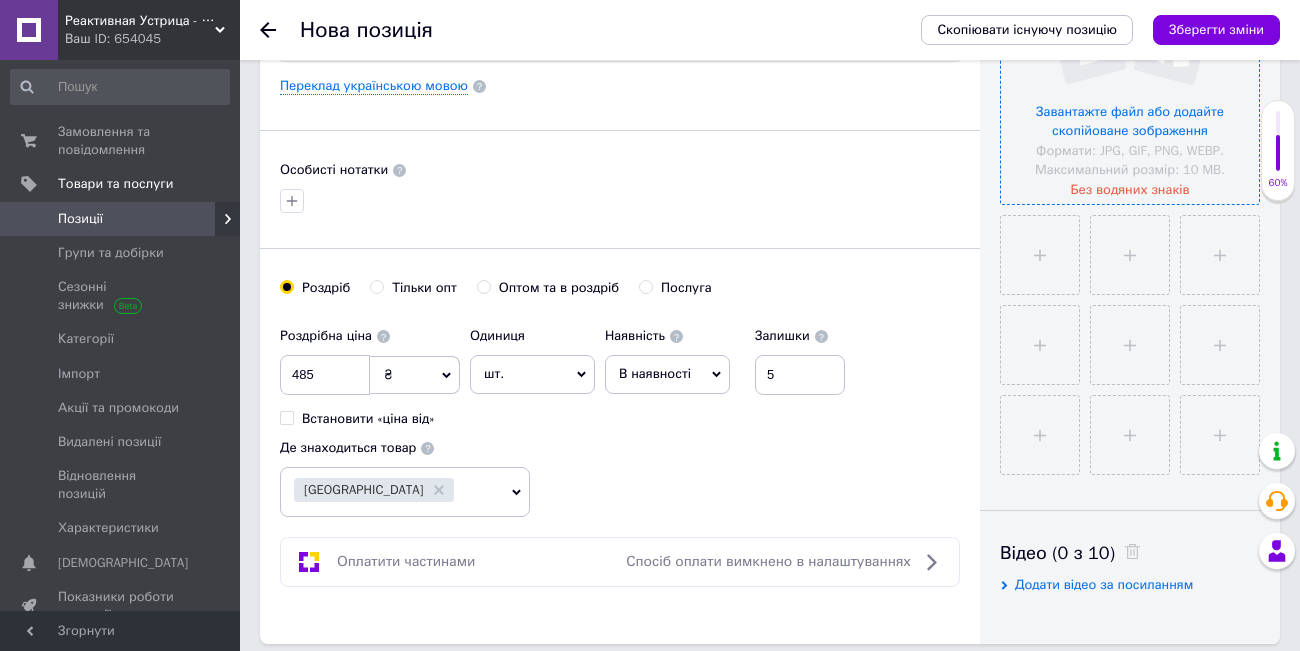 click at bounding box center [1130, 75] 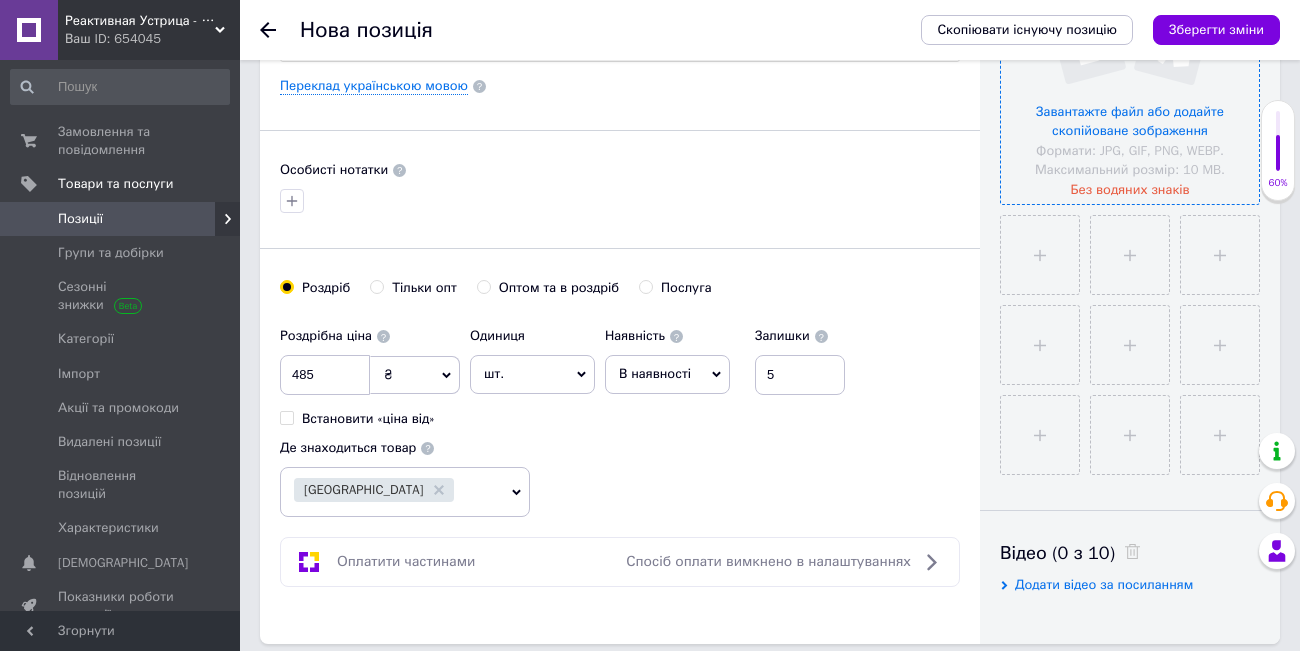 click at bounding box center [1130, 75] 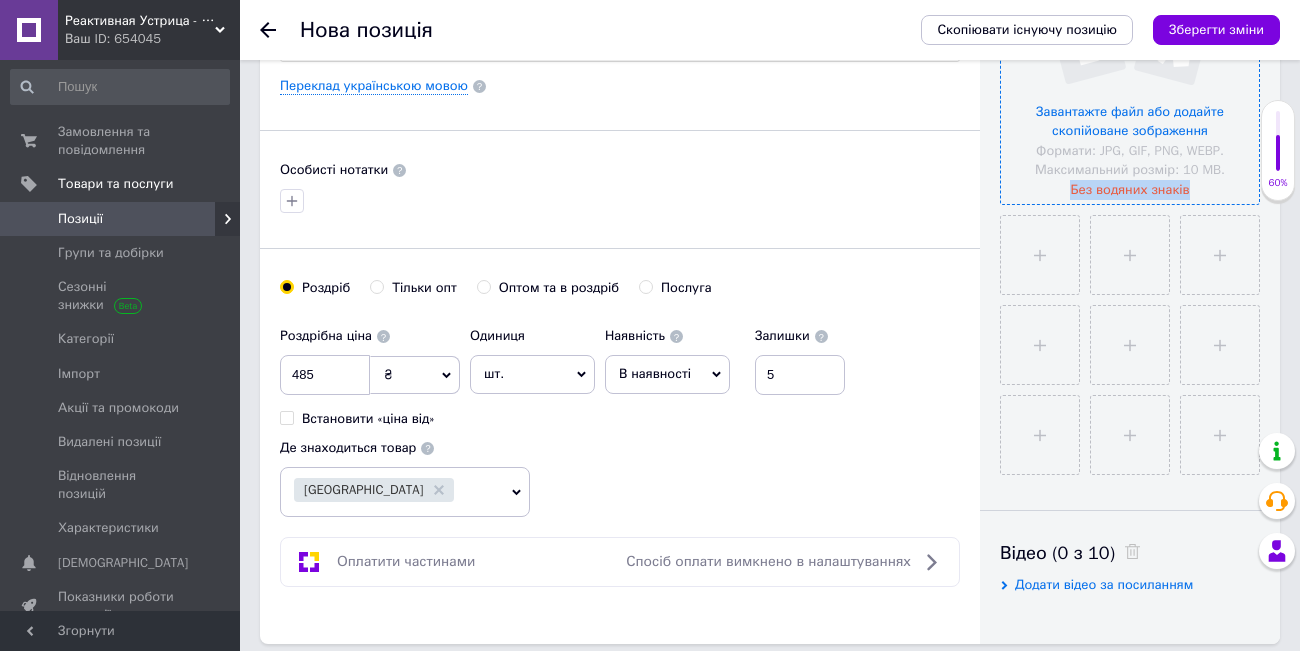 click at bounding box center [1130, 75] 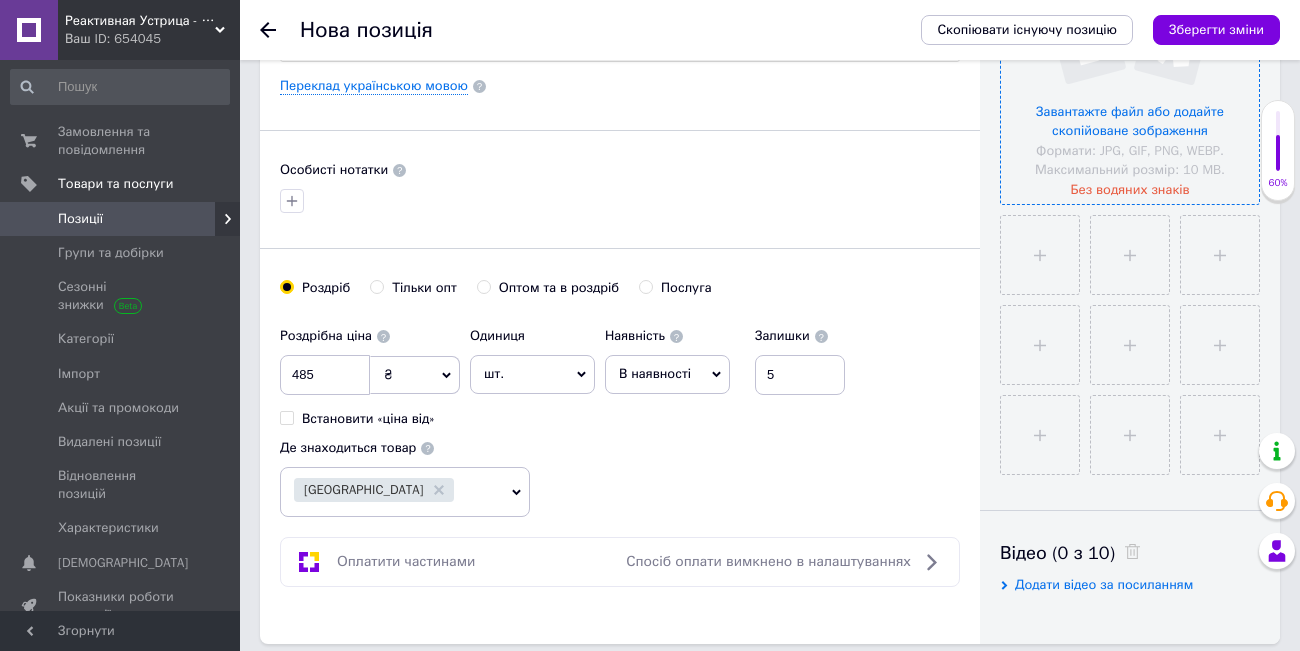 click at bounding box center (1130, 75) 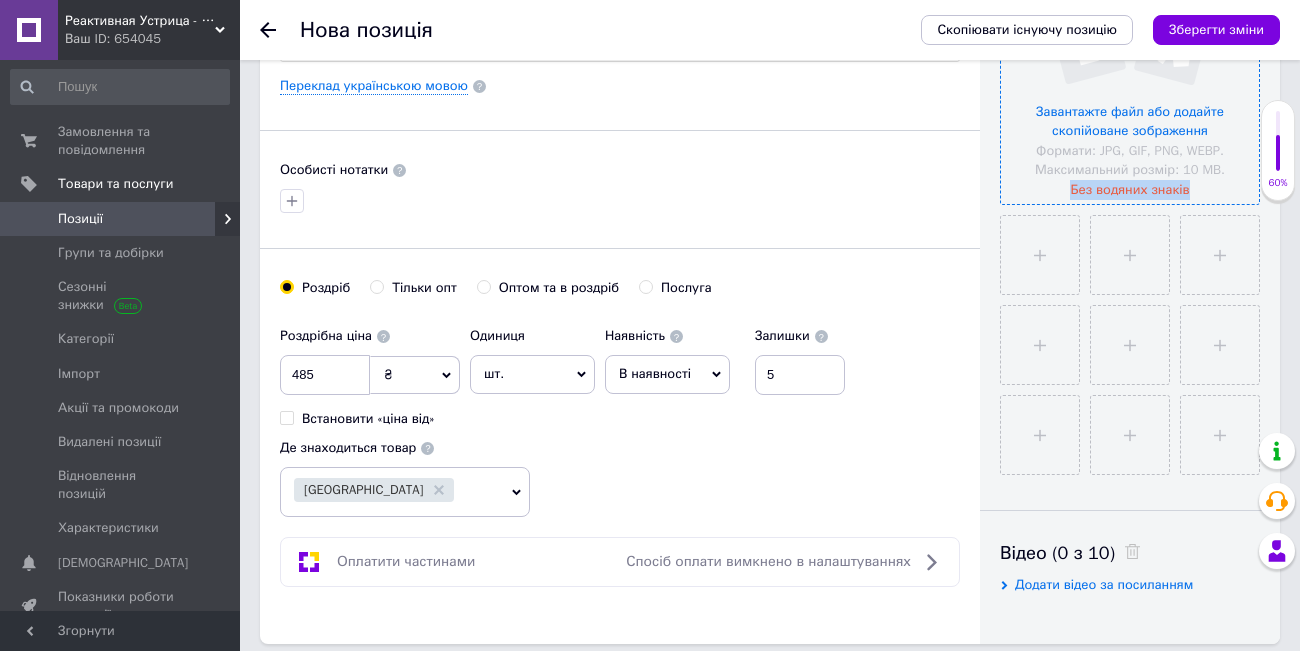 click at bounding box center (1130, 75) 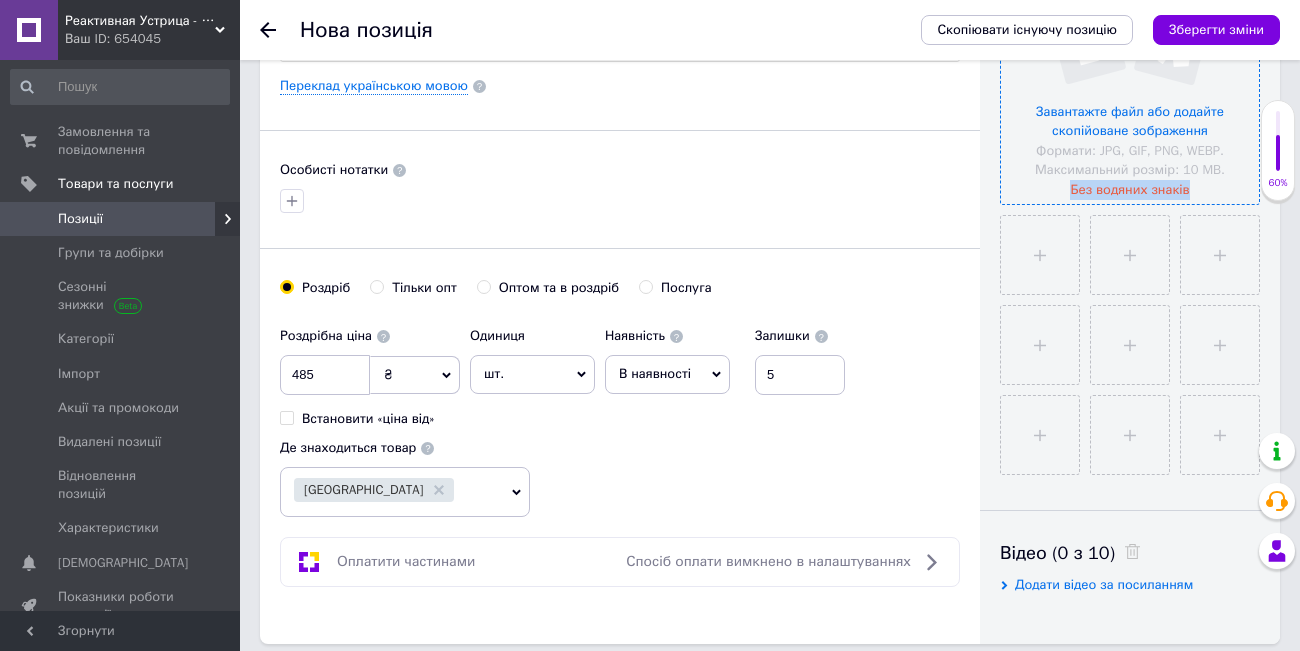 click at bounding box center (1130, 75) 